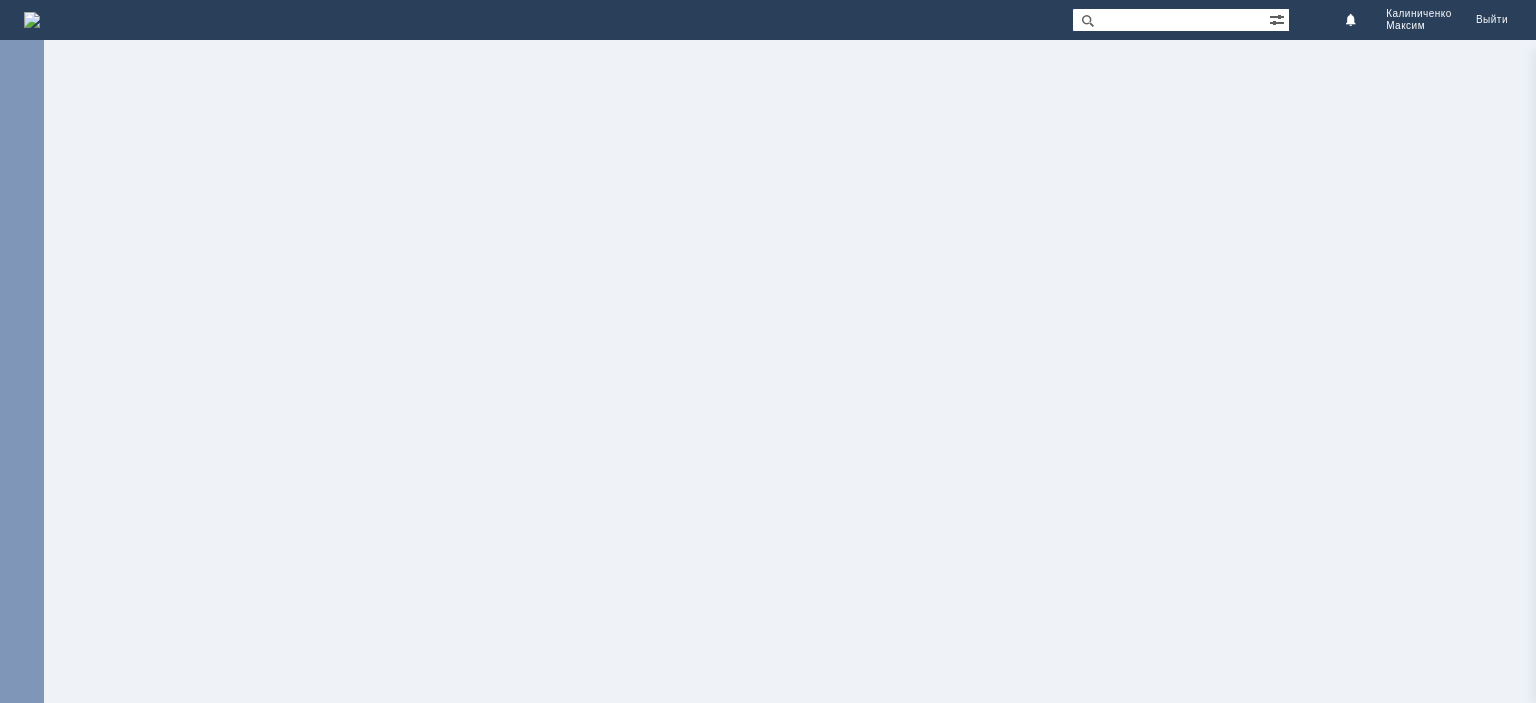 scroll, scrollTop: 0, scrollLeft: 0, axis: both 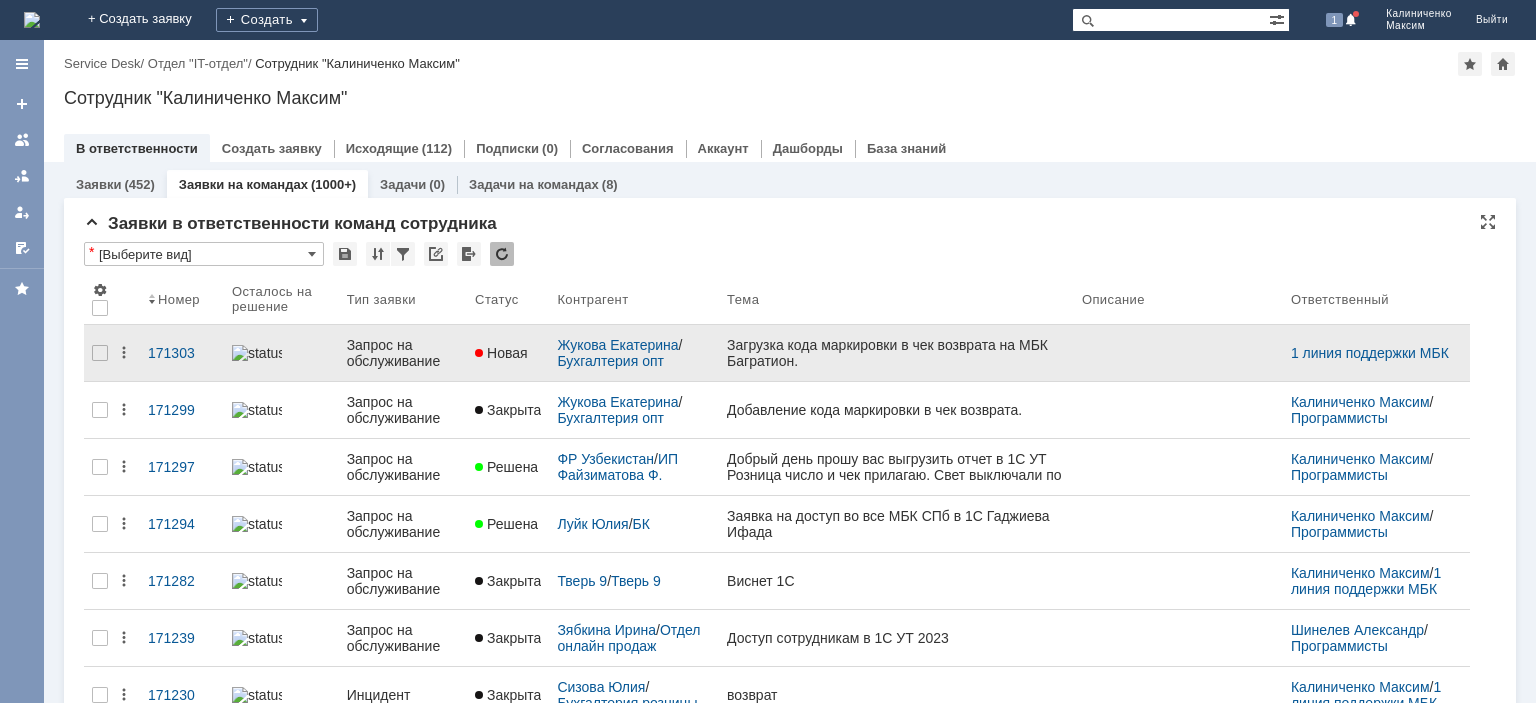 click on "Запрос на обслуживание" at bounding box center (403, 353) 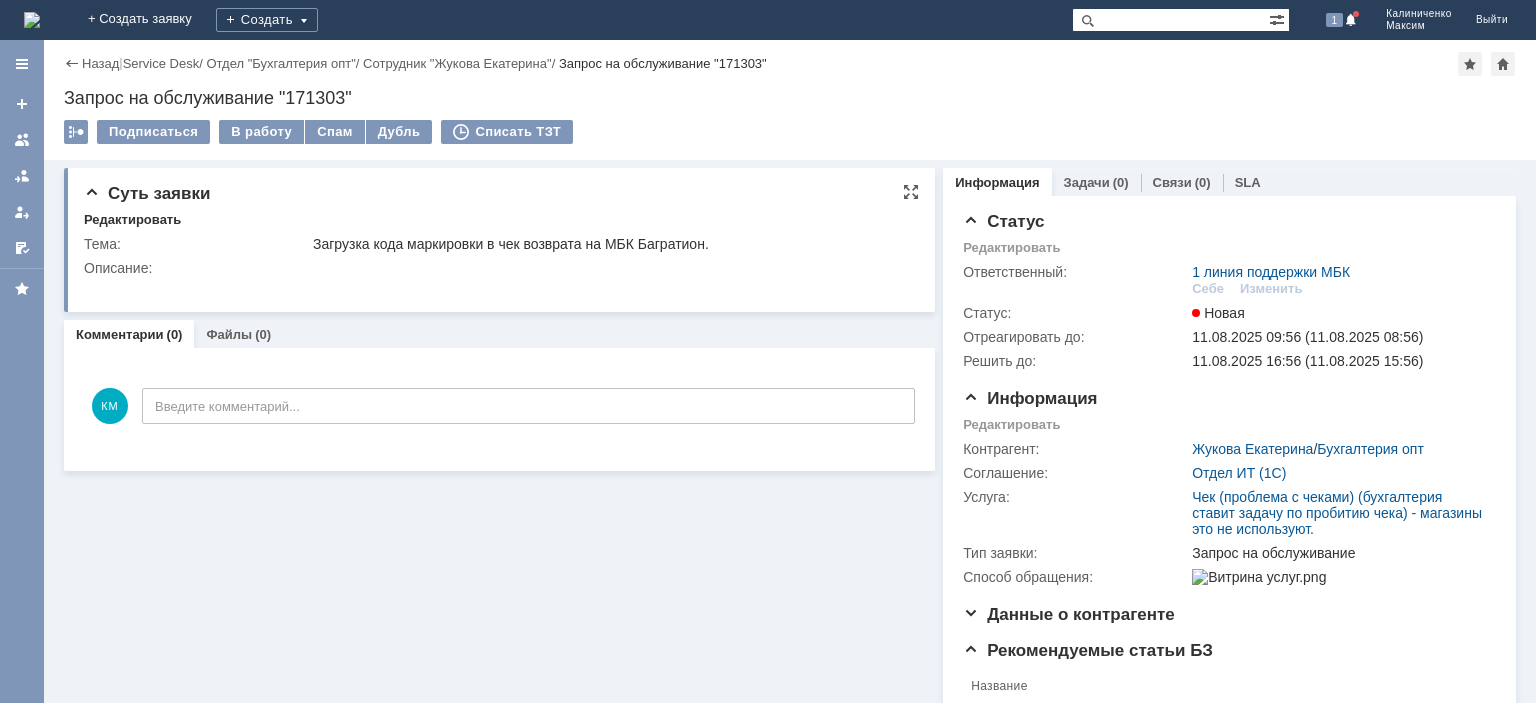 scroll, scrollTop: 0, scrollLeft: 0, axis: both 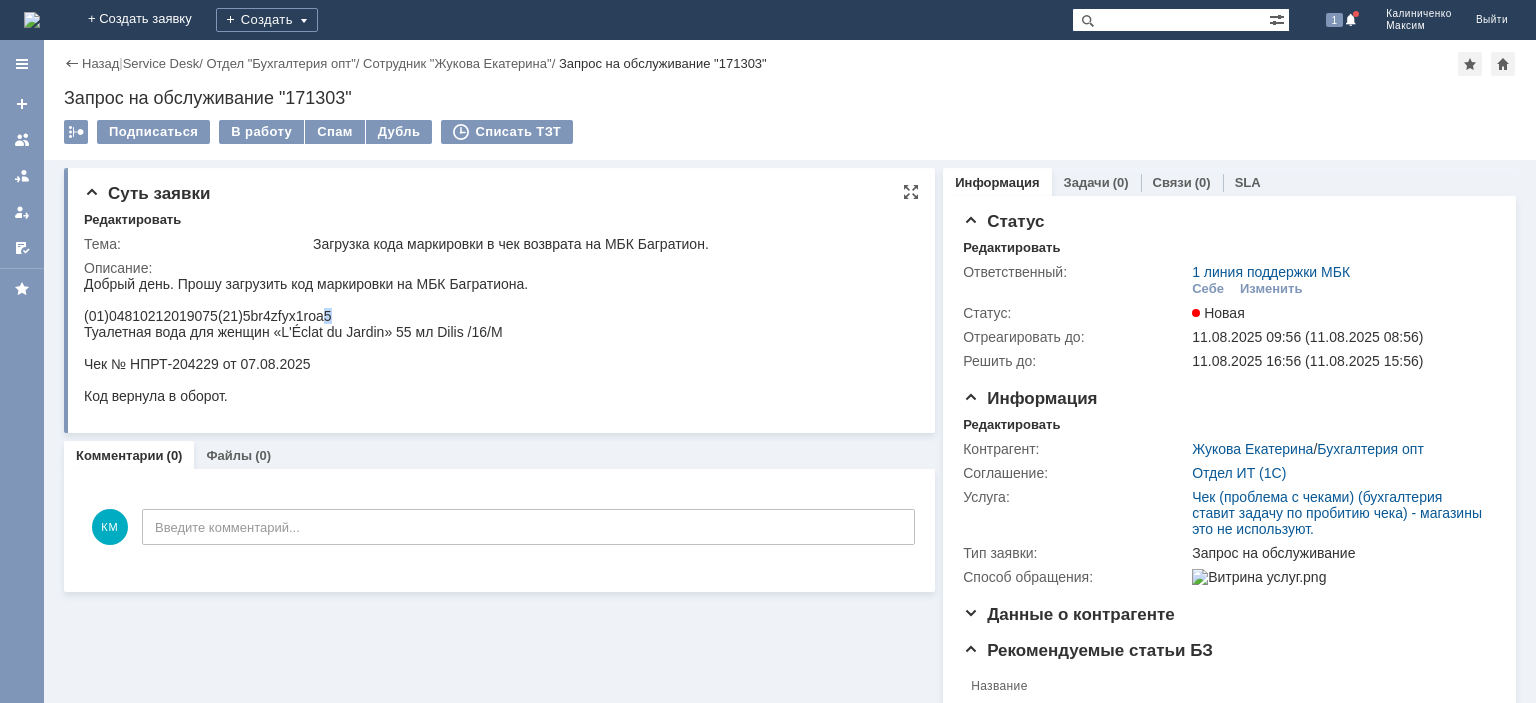 drag, startPoint x: 334, startPoint y: 314, endPoint x: 322, endPoint y: 315, distance: 12.0415945 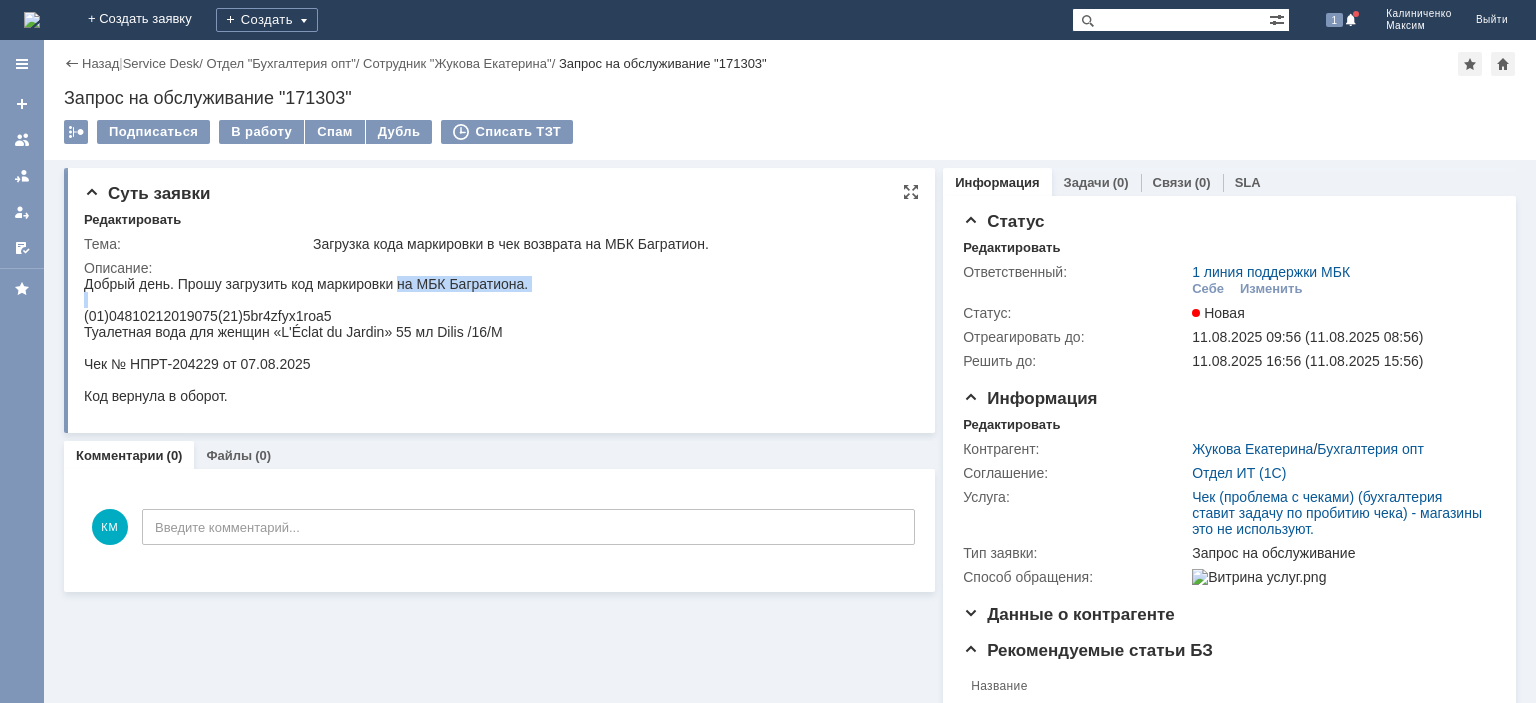 drag, startPoint x: 184, startPoint y: 294, endPoint x: 399, endPoint y: 285, distance: 215.1883 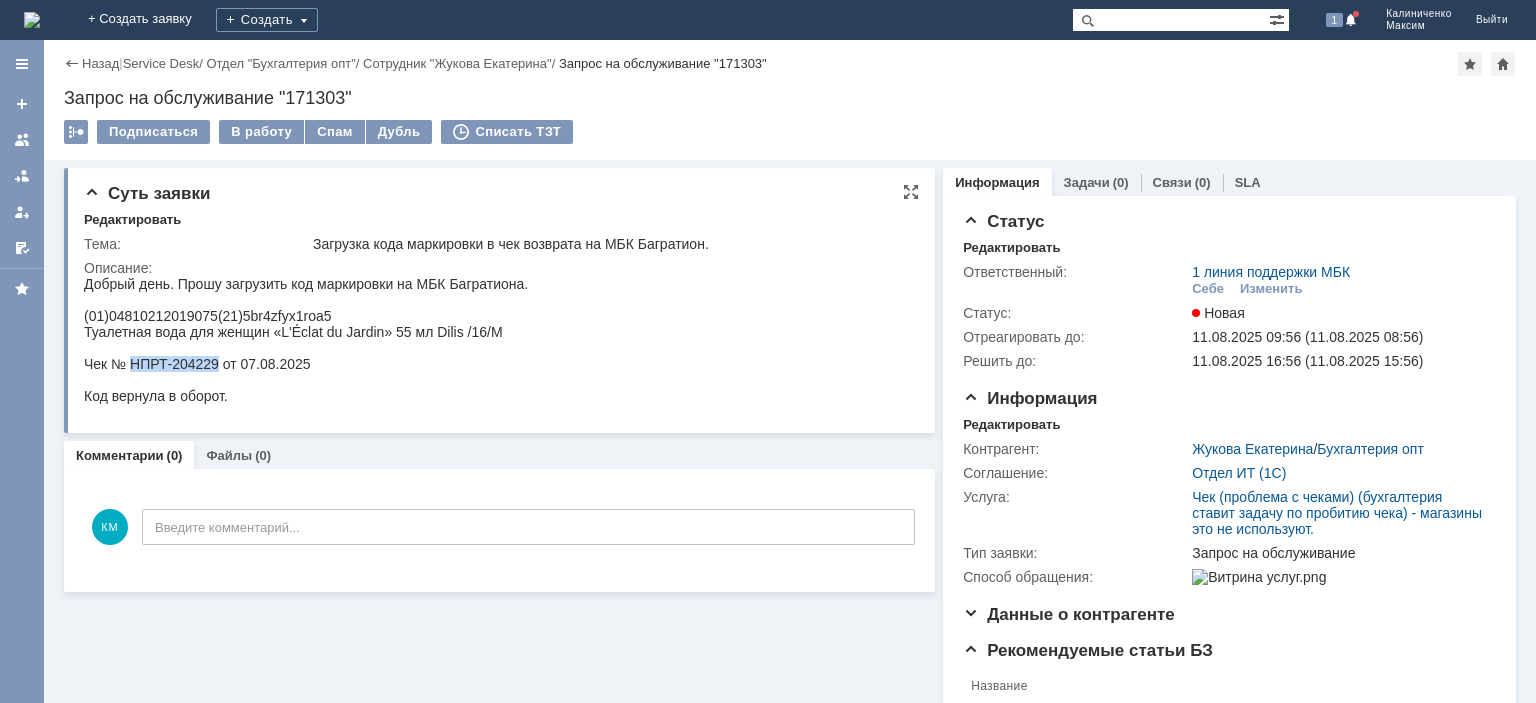 drag, startPoint x: 129, startPoint y: 365, endPoint x: 215, endPoint y: 369, distance: 86.09297 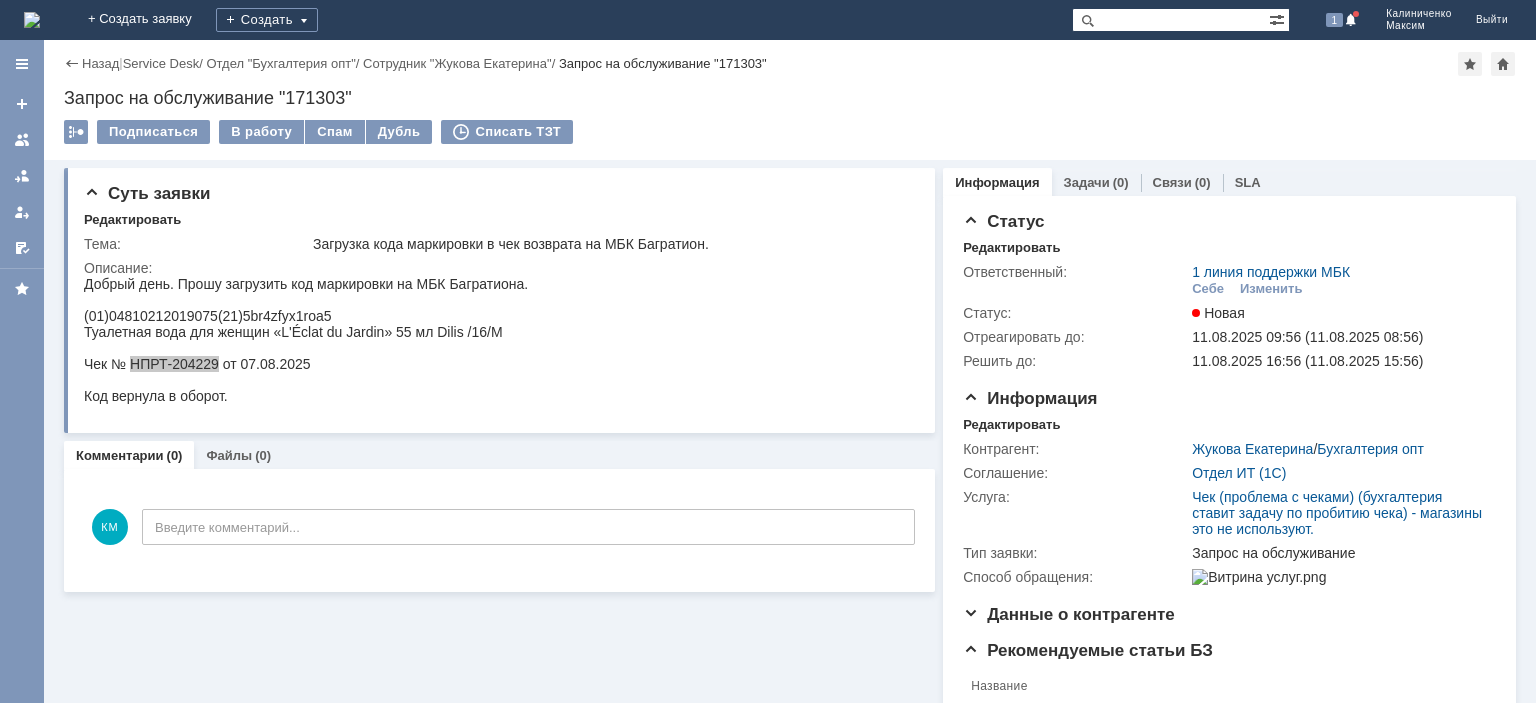 click on "Запрос на обслуживание "171303"" at bounding box center [790, 98] 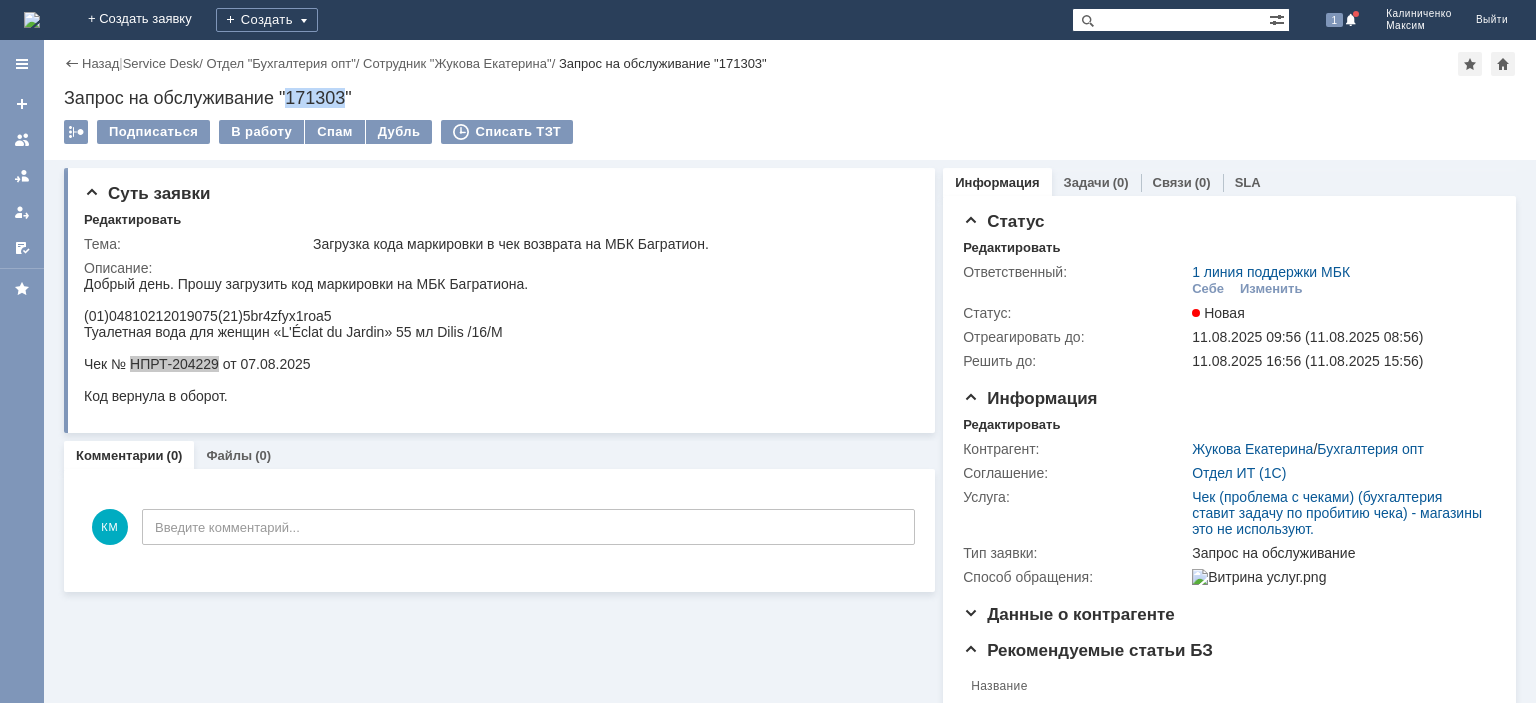 click on "Запрос на обслуживание "171303"" at bounding box center (790, 98) 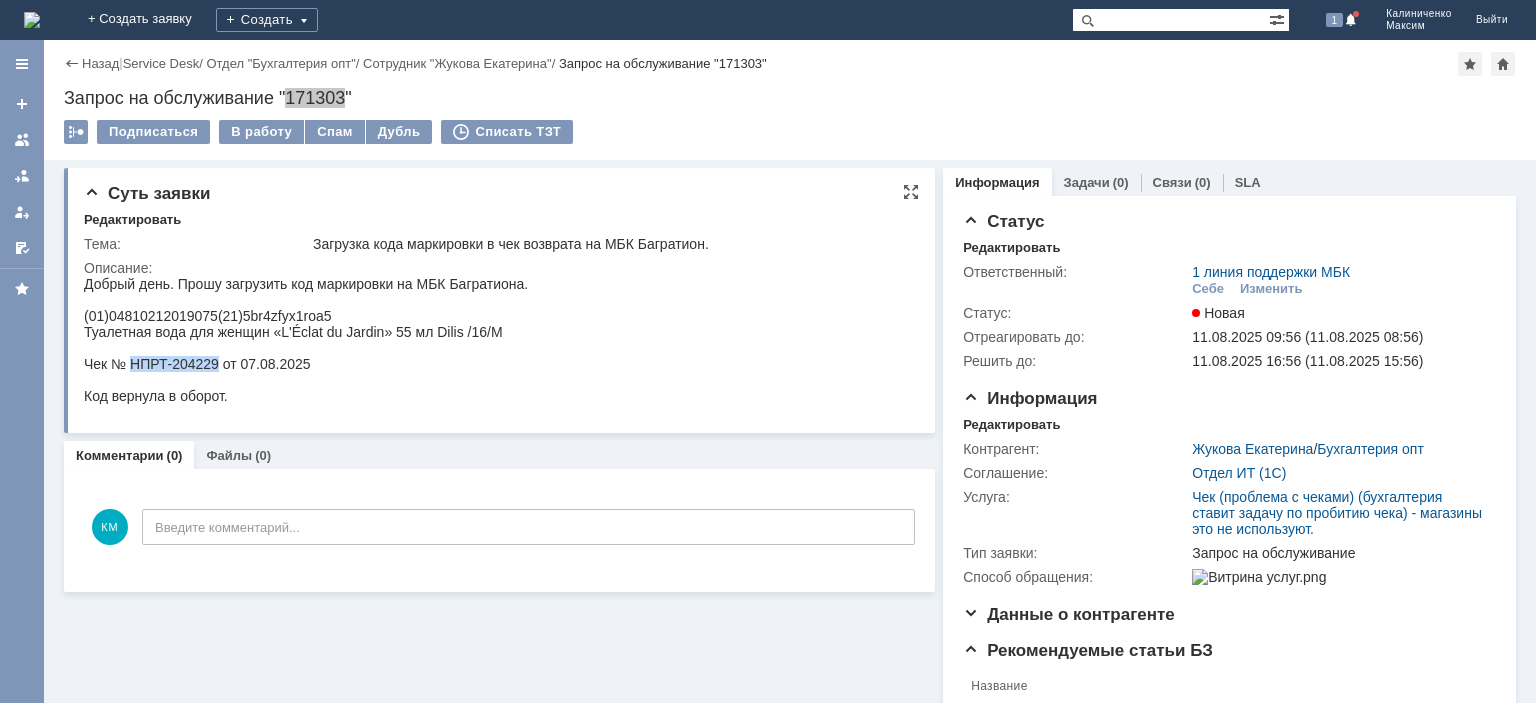 copy on "171303" 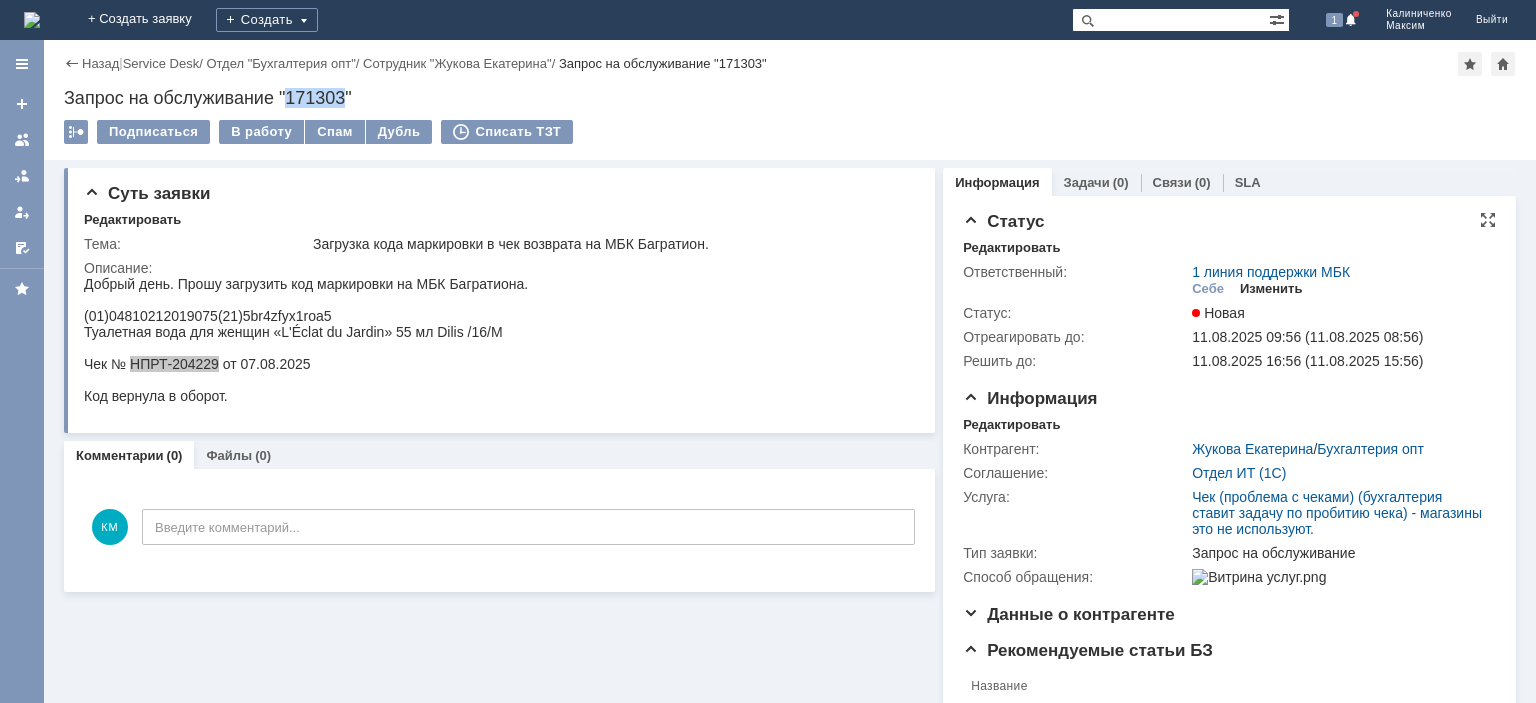 click on "Изменить" at bounding box center (1271, 289) 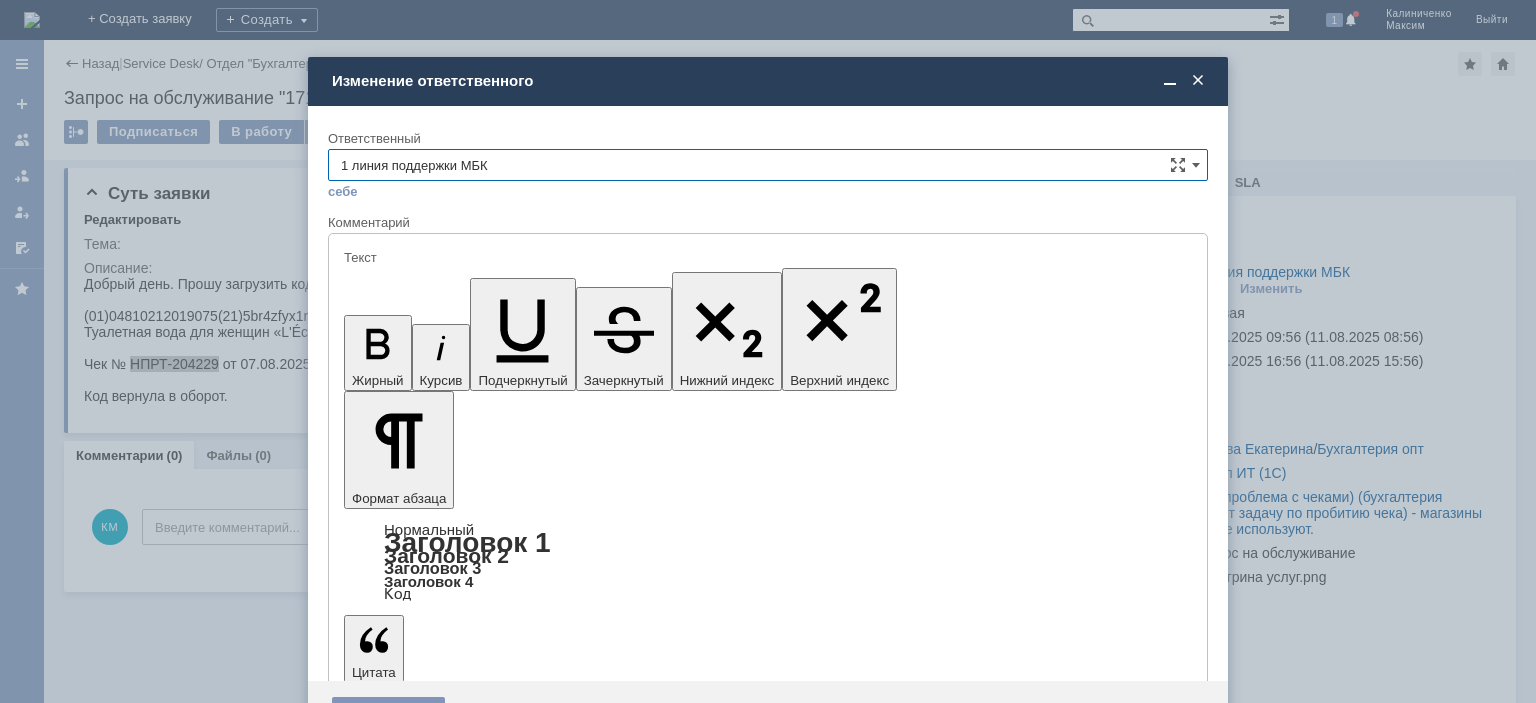 scroll, scrollTop: 0, scrollLeft: 0, axis: both 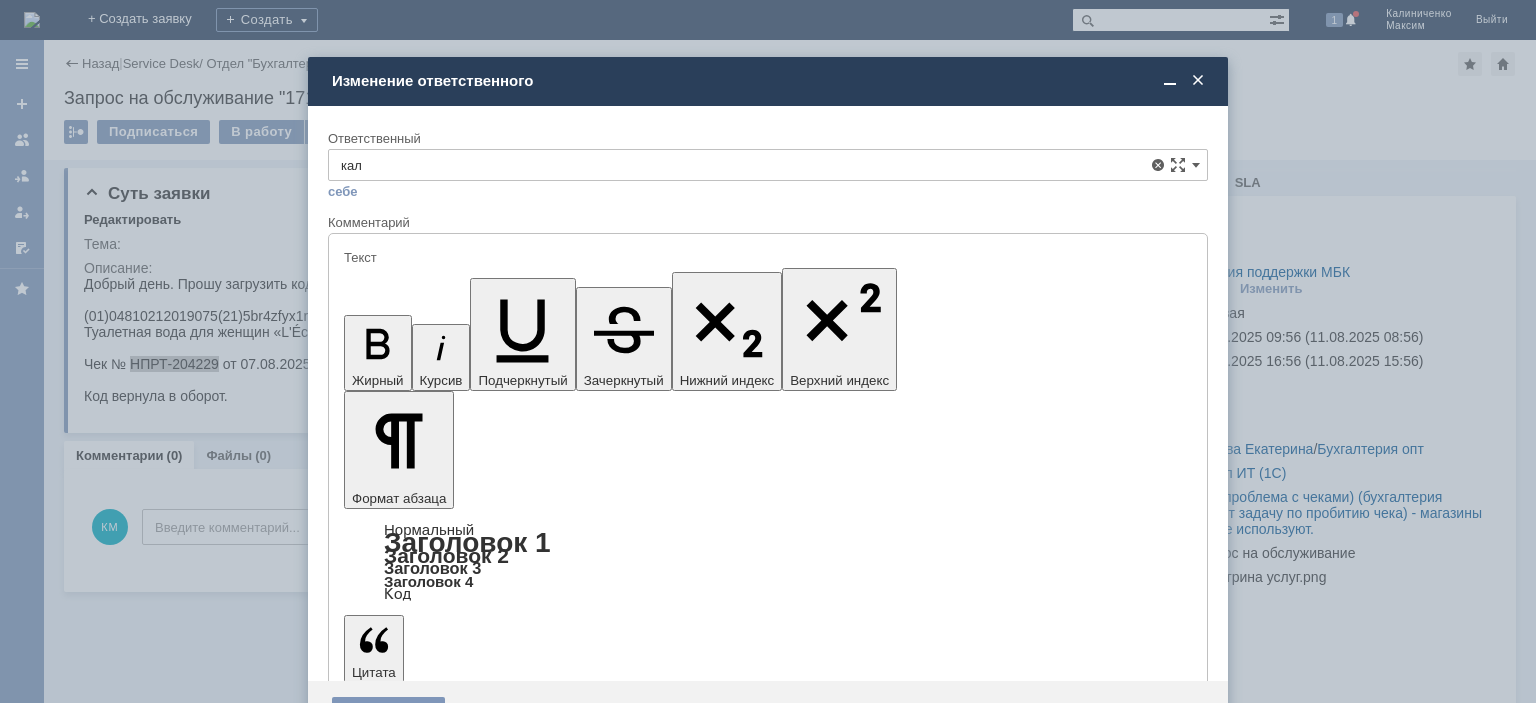 click on "[не указано] 1 линия поддержки МБК Калиниченко Максим Программисты Калиниченко Максим" at bounding box center (768, 310) 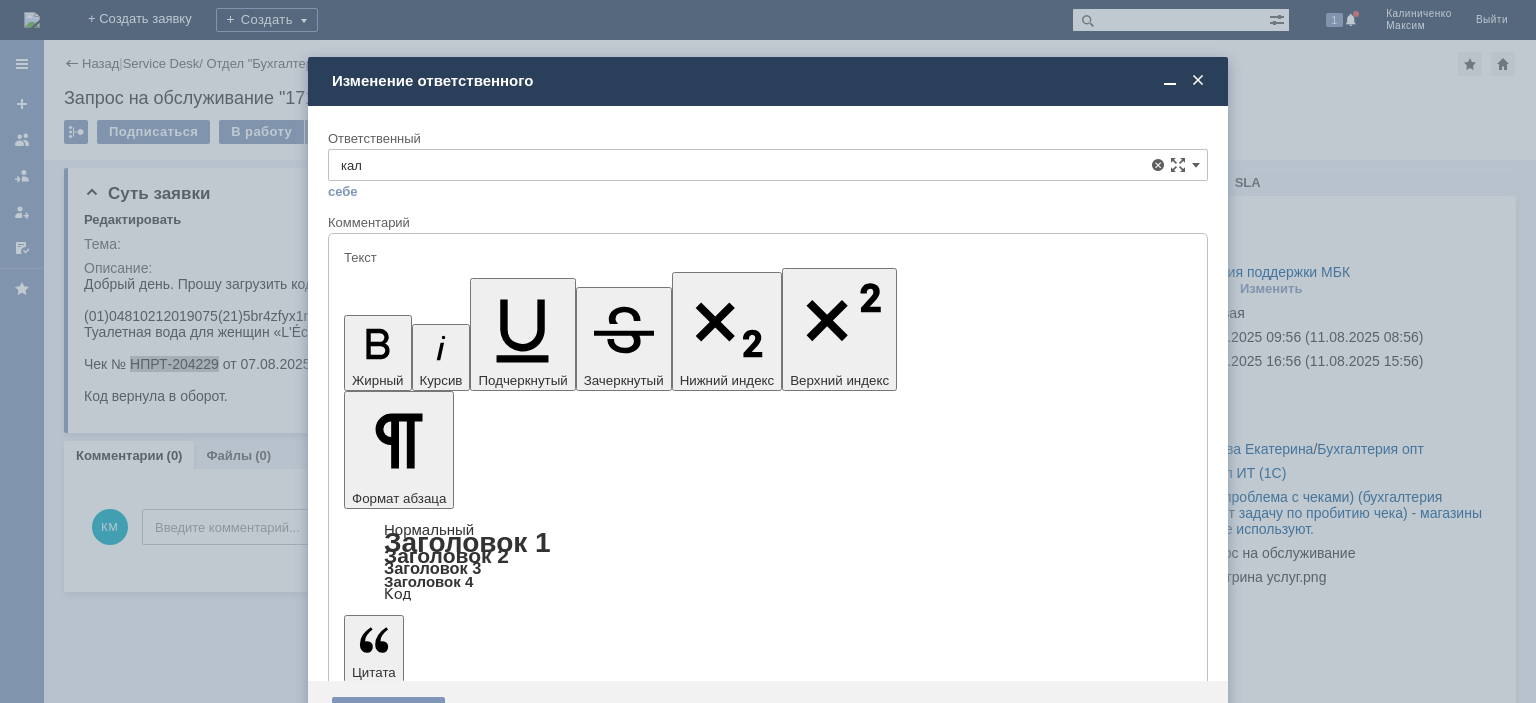 click on "Калиниченко Максим" at bounding box center (768, 377) 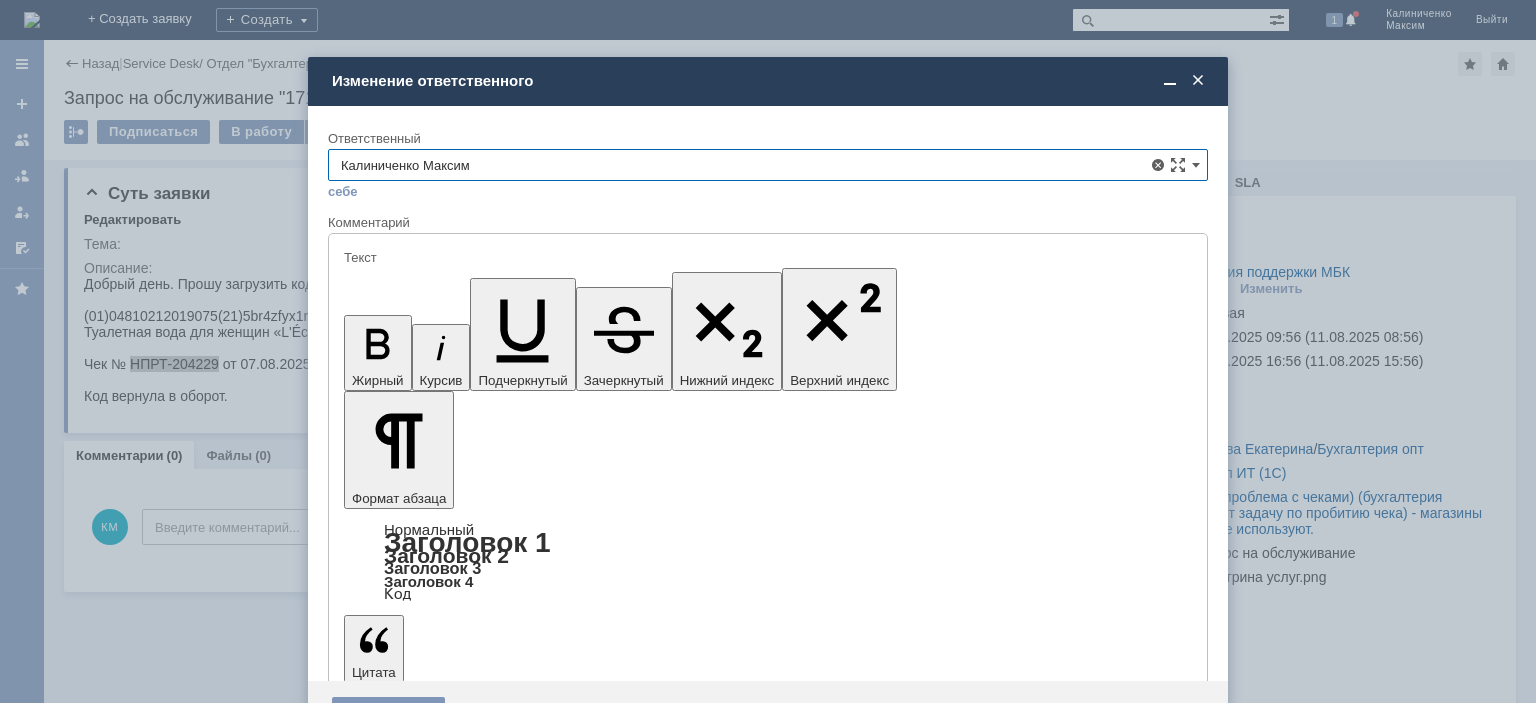 type on "Калиниченко Максим" 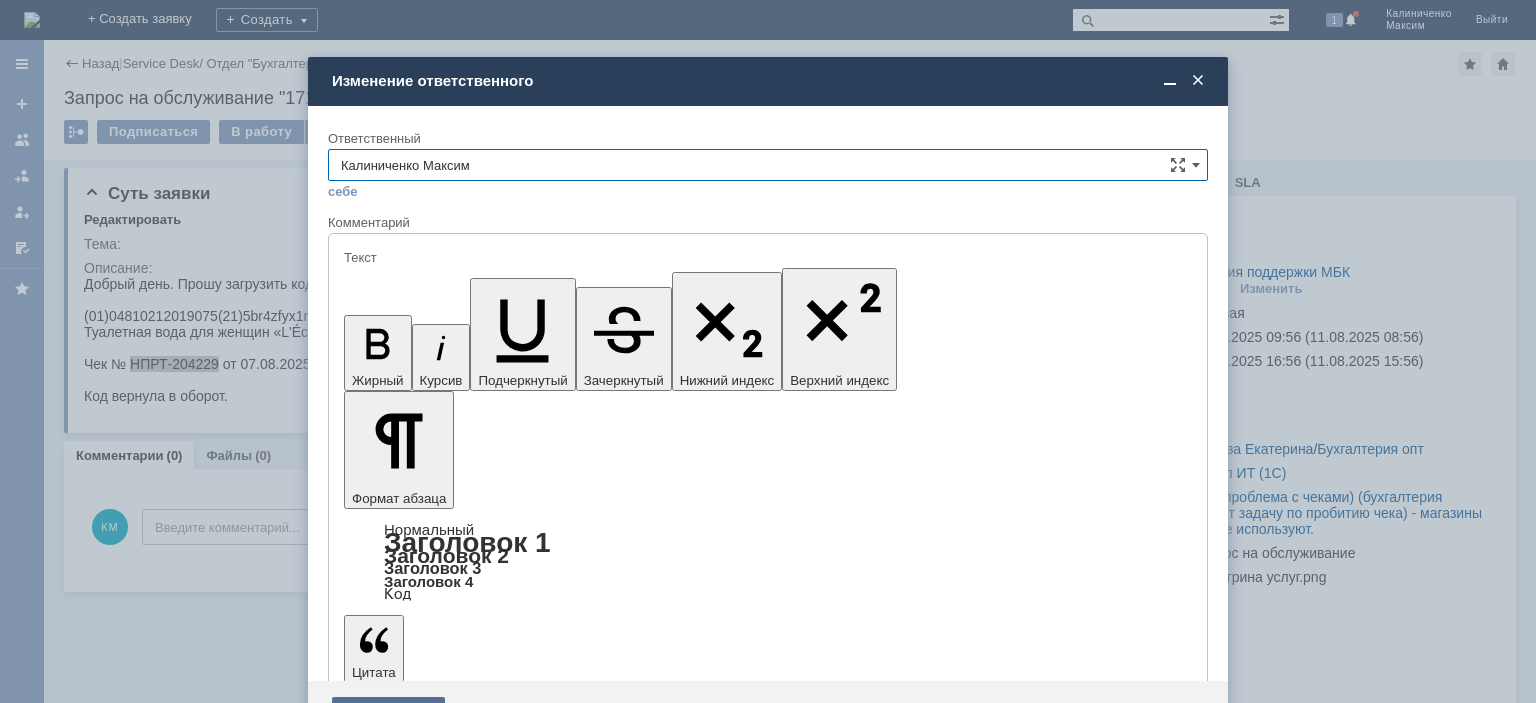 click on "Сохранить" at bounding box center (388, 713) 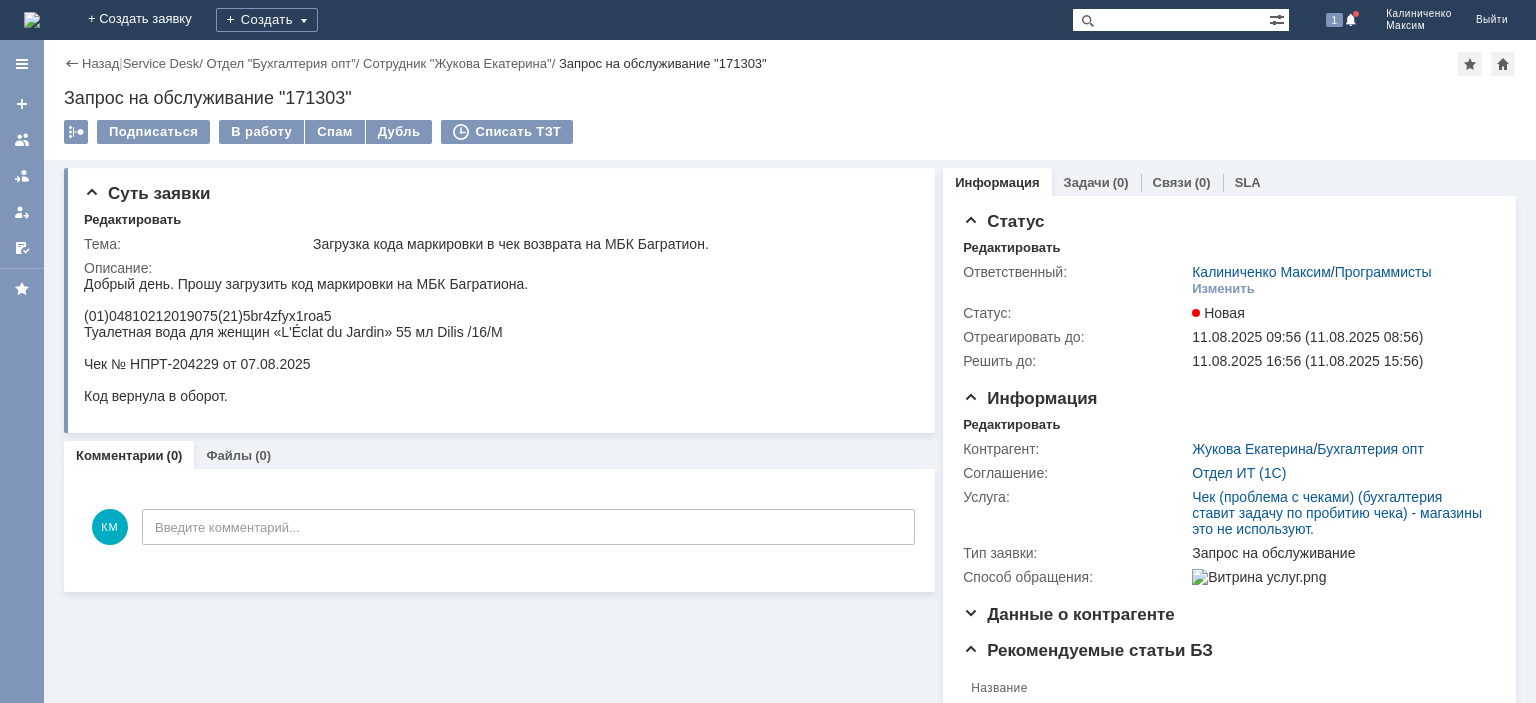 scroll, scrollTop: 0, scrollLeft: 0, axis: both 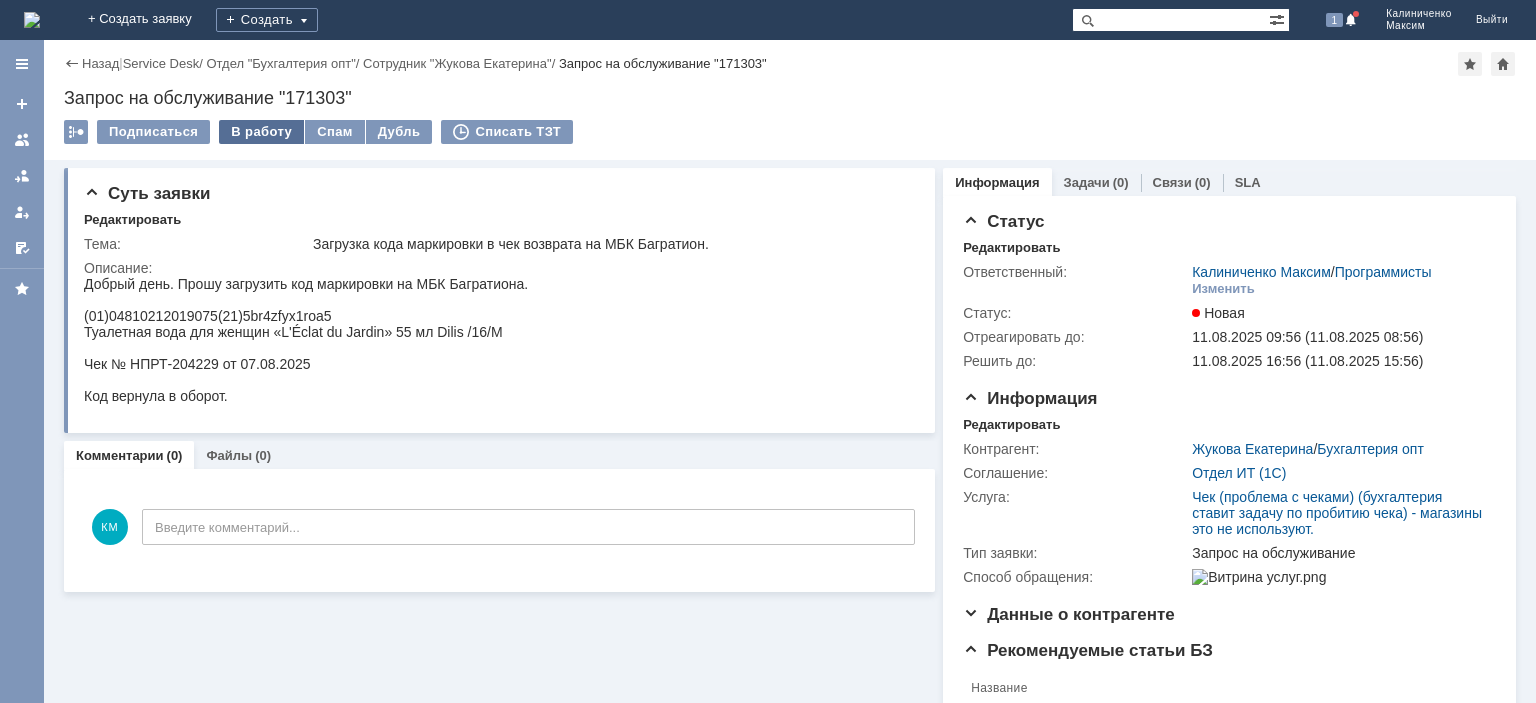 click on "В работу" at bounding box center [261, 132] 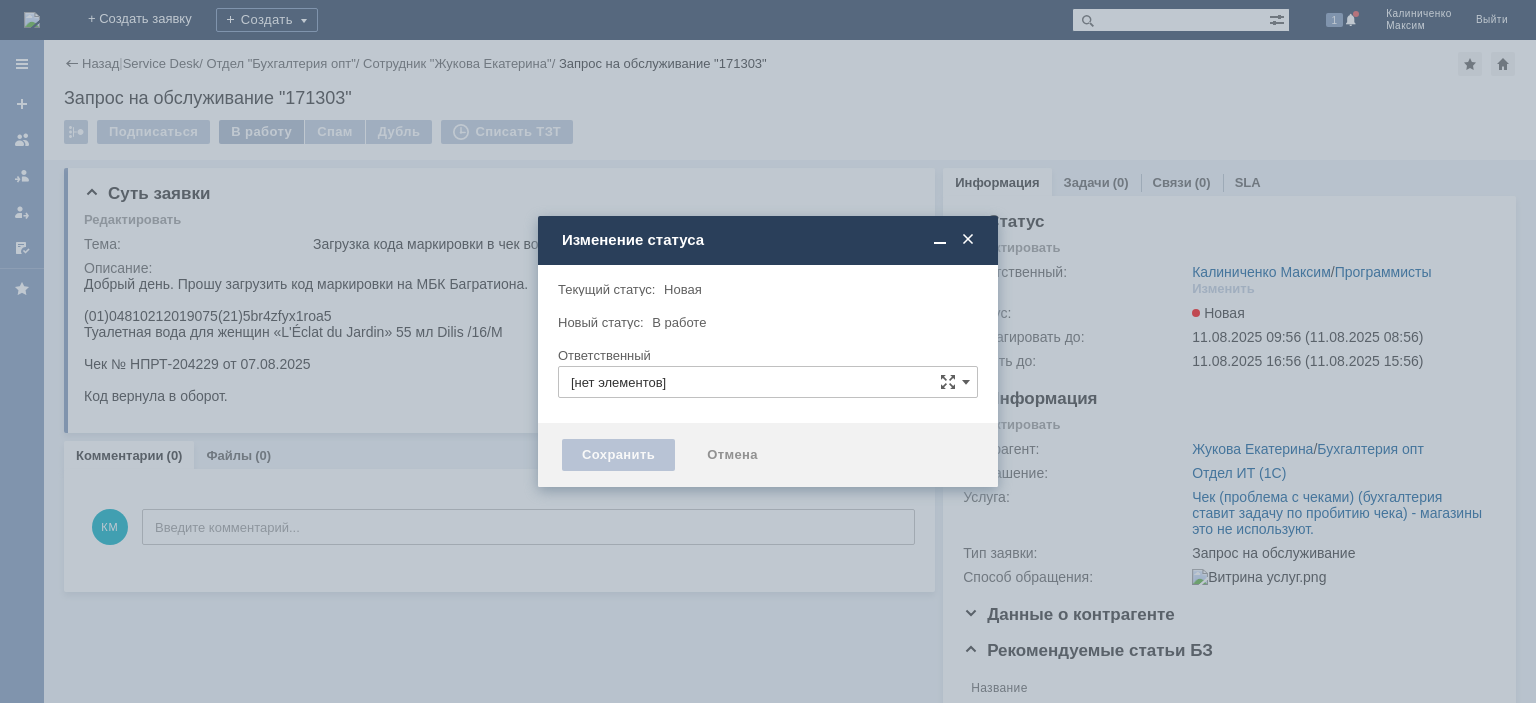 type on "Калиниченко Максим" 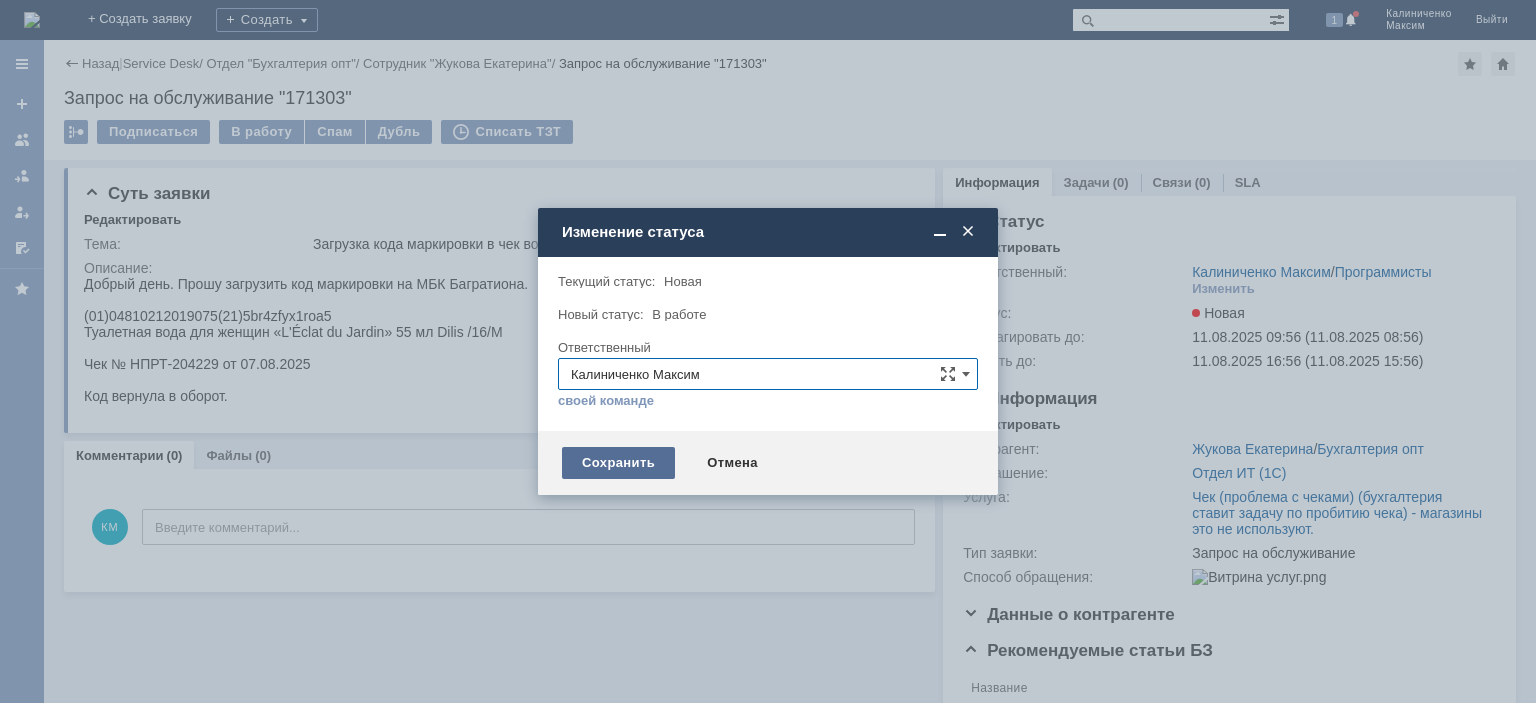 click on "Сохранить" at bounding box center [618, 463] 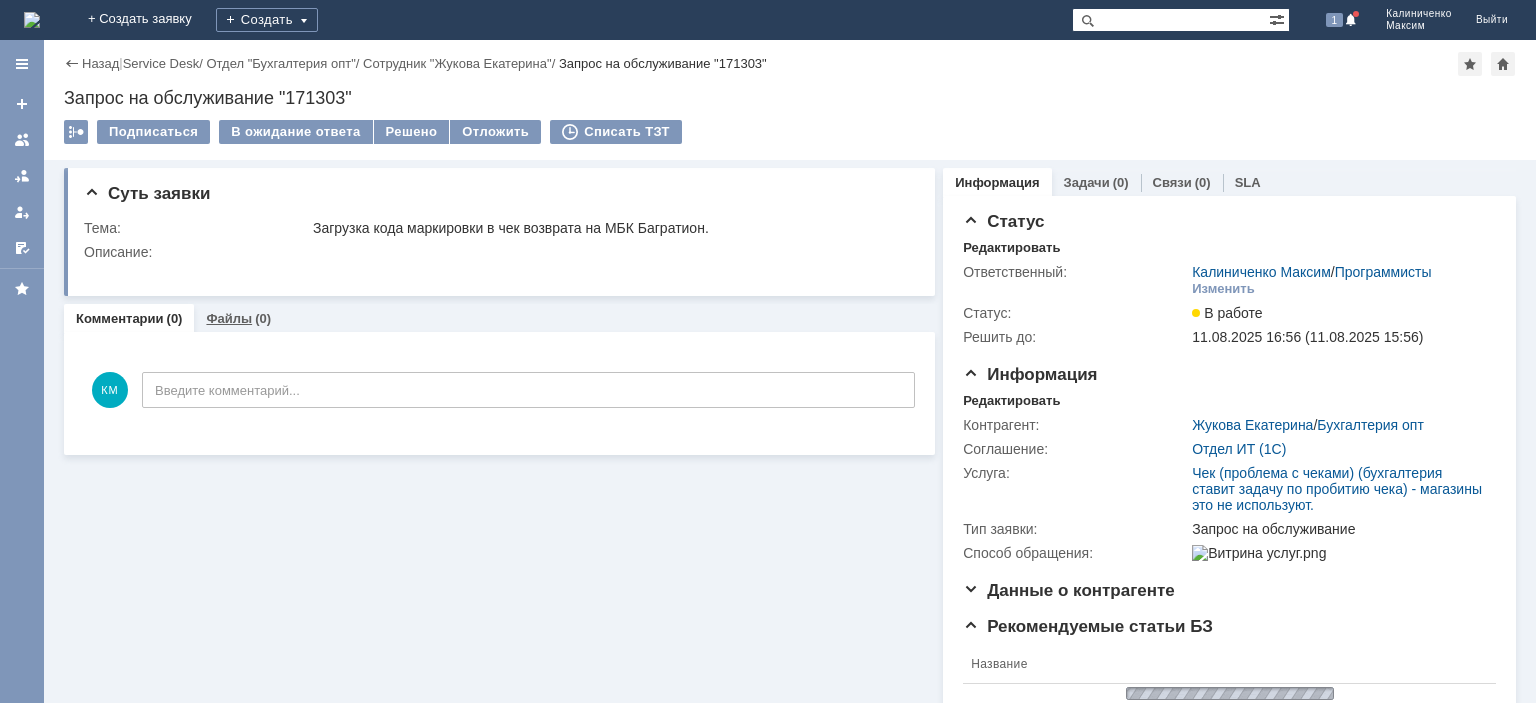 scroll, scrollTop: 0, scrollLeft: 0, axis: both 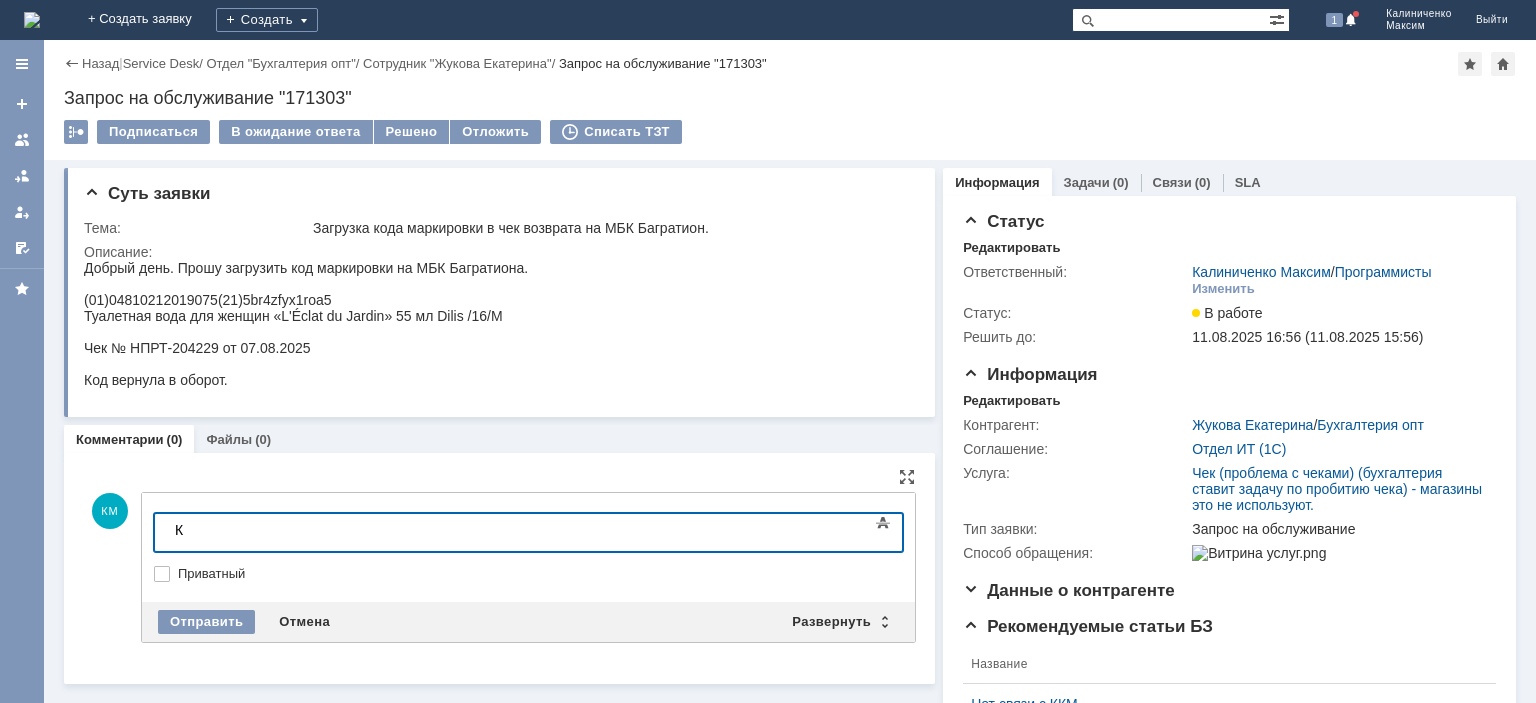 type 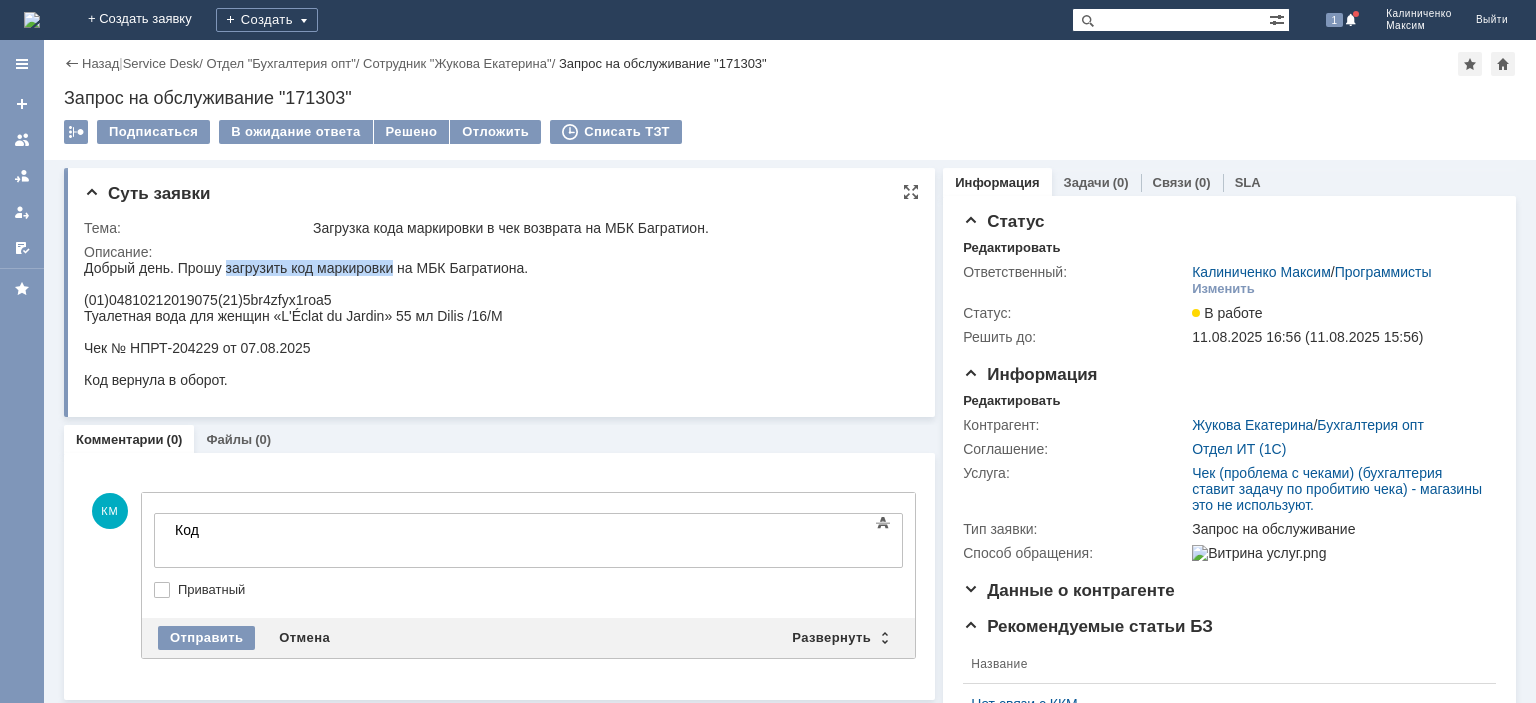drag, startPoint x: 225, startPoint y: 267, endPoint x: 393, endPoint y: 265, distance: 168.0119 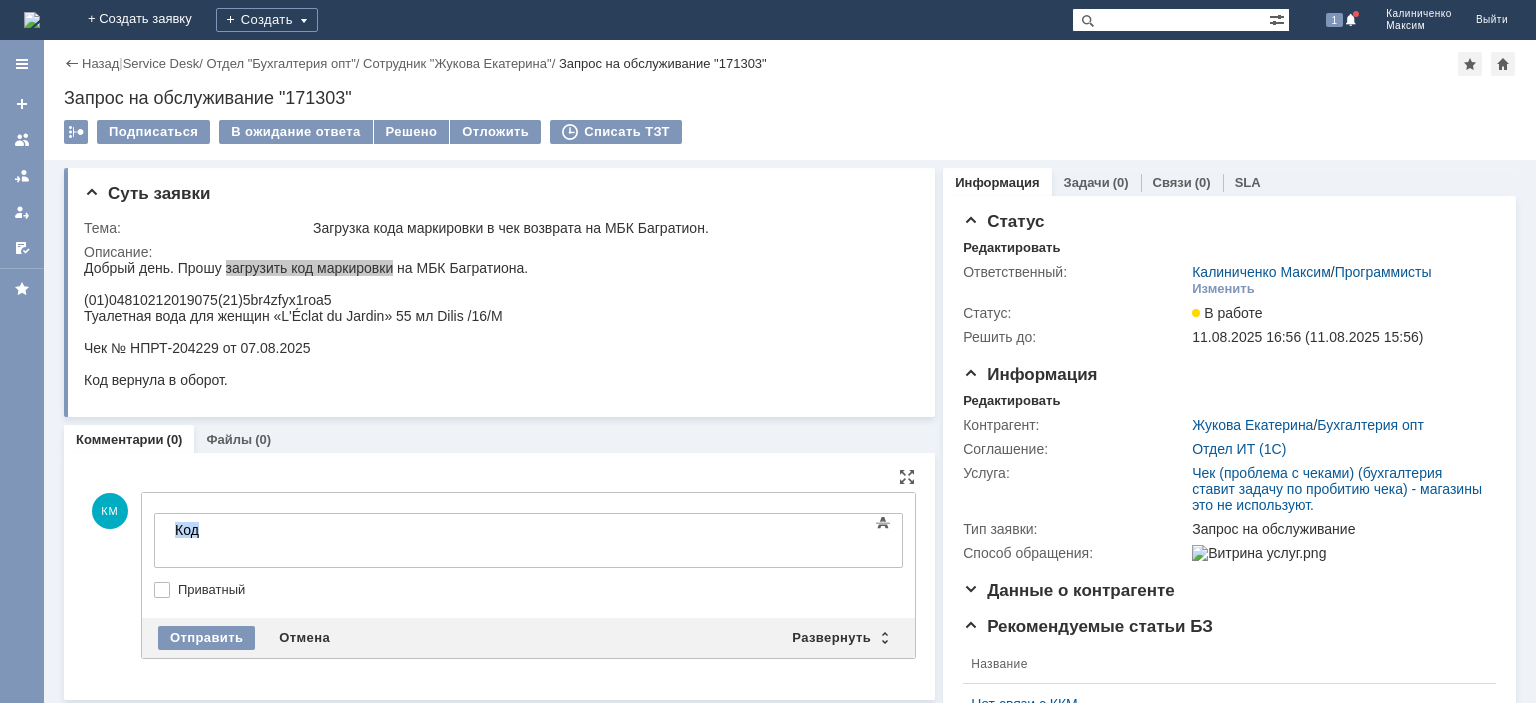 drag, startPoint x: 220, startPoint y: 533, endPoint x: 154, endPoint y: 531, distance: 66.0303 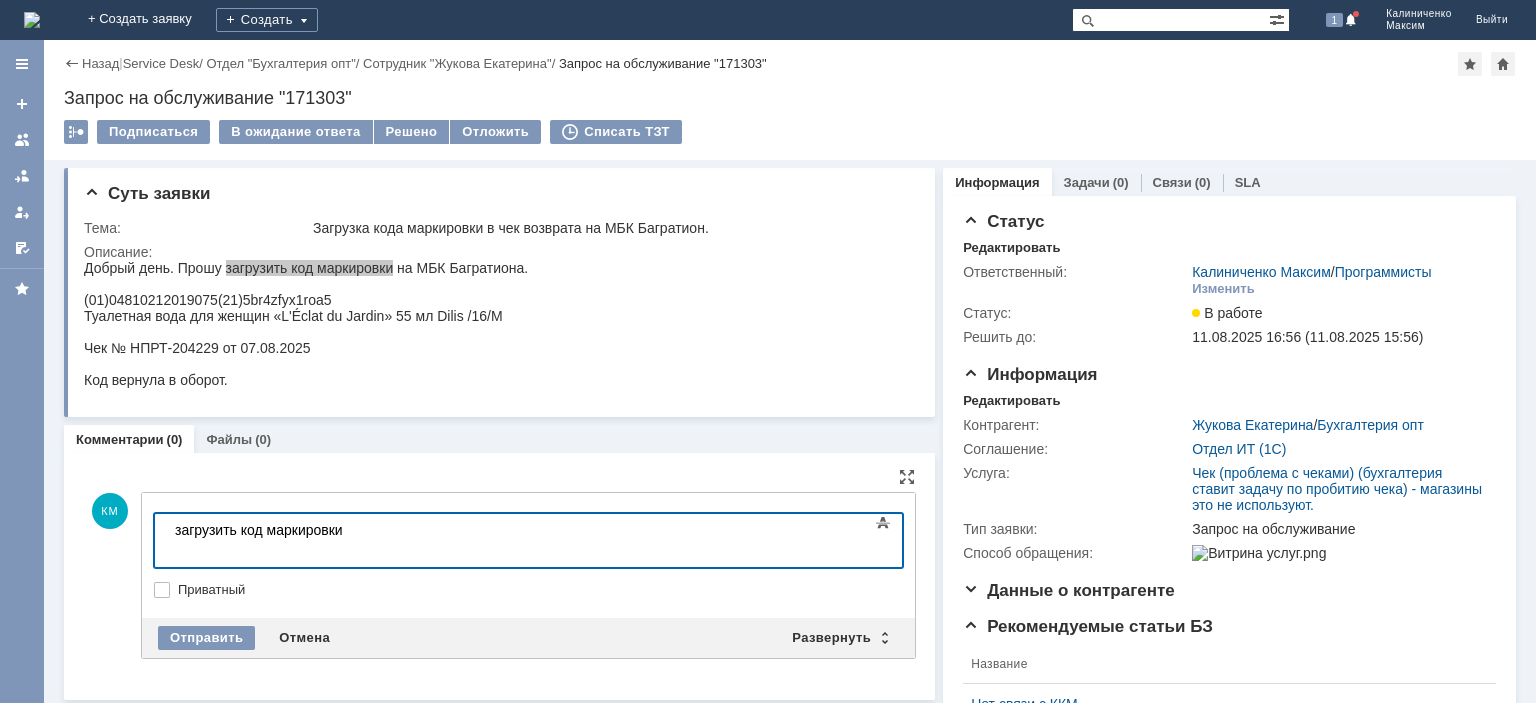 click on "загрузить код маркировки" at bounding box center [317, 538] 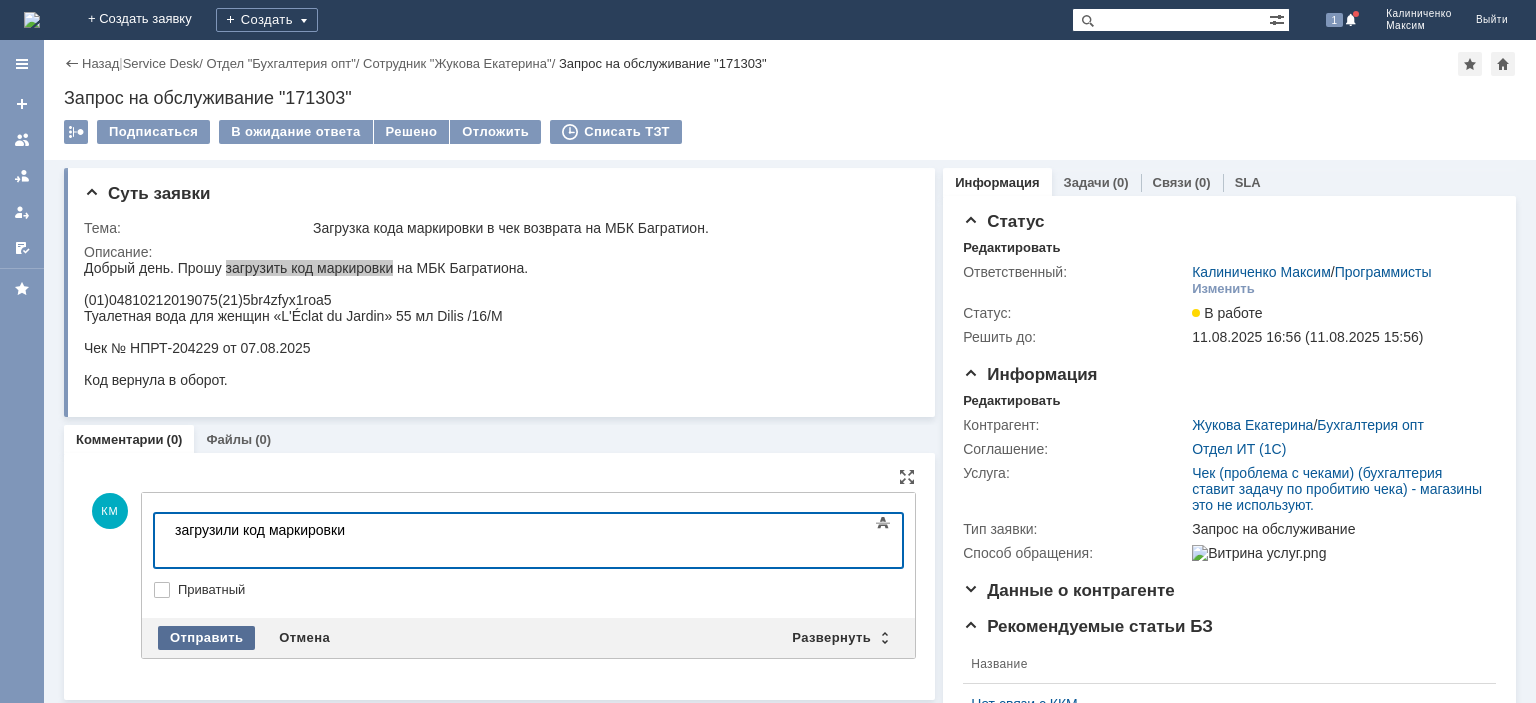 click on "Отправить" at bounding box center (206, 638) 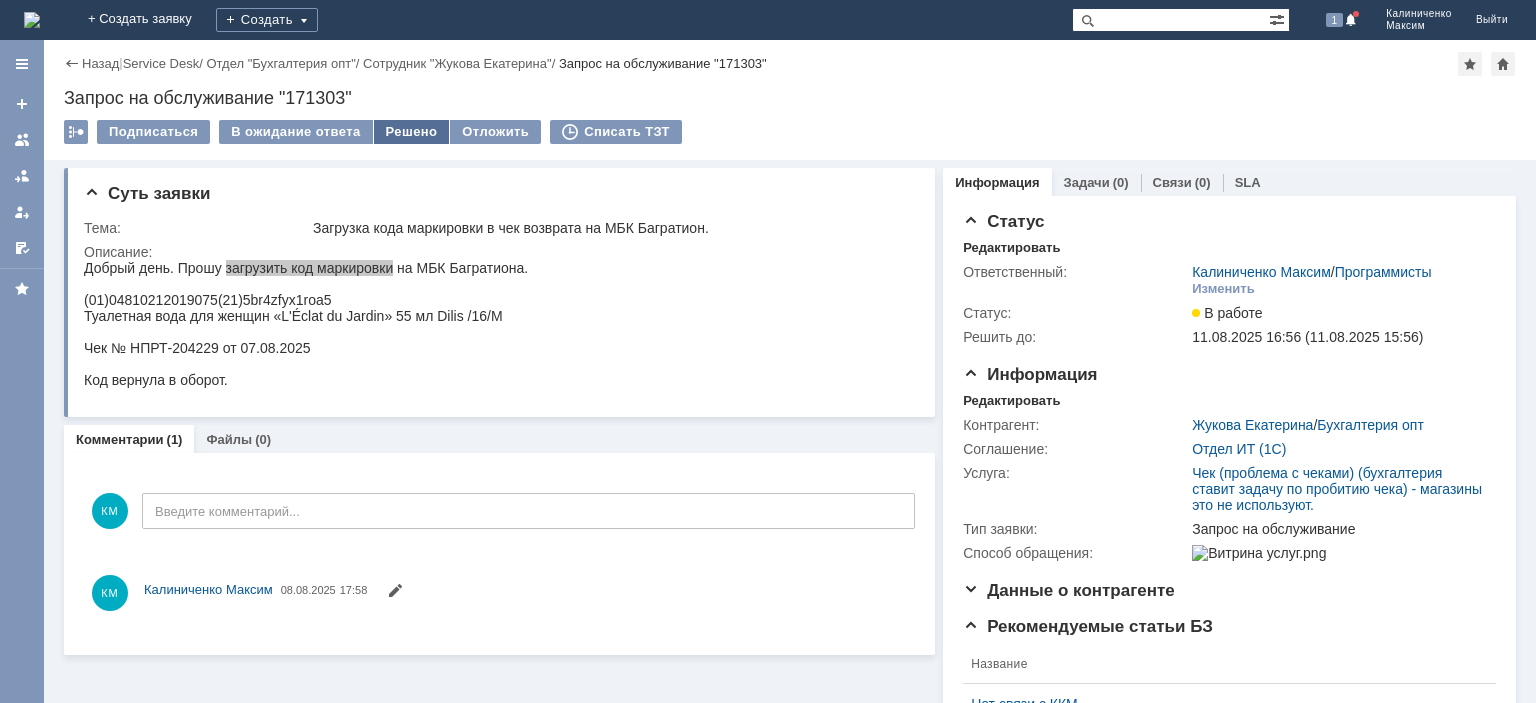 scroll, scrollTop: 0, scrollLeft: 0, axis: both 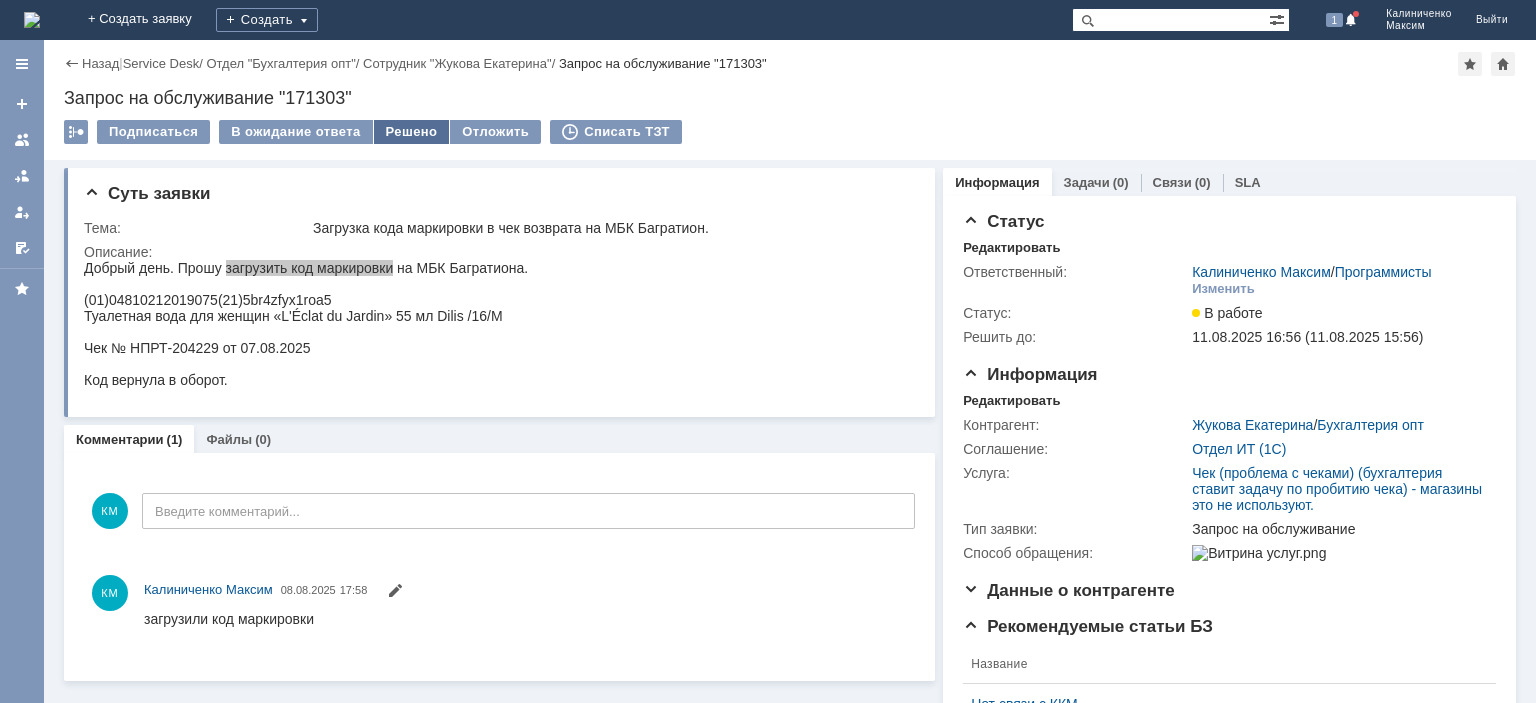 click on "Решено" at bounding box center (412, 132) 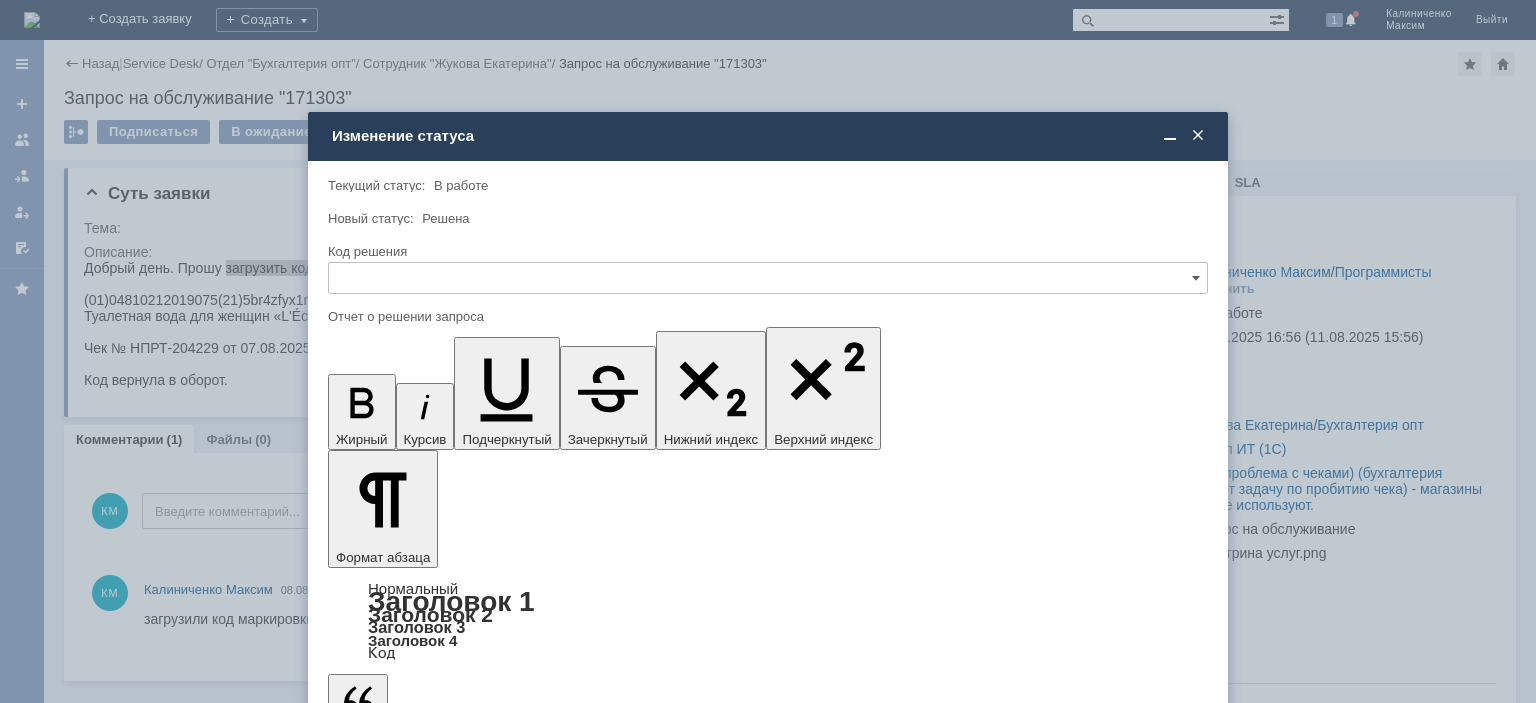 scroll, scrollTop: 0, scrollLeft: 0, axis: both 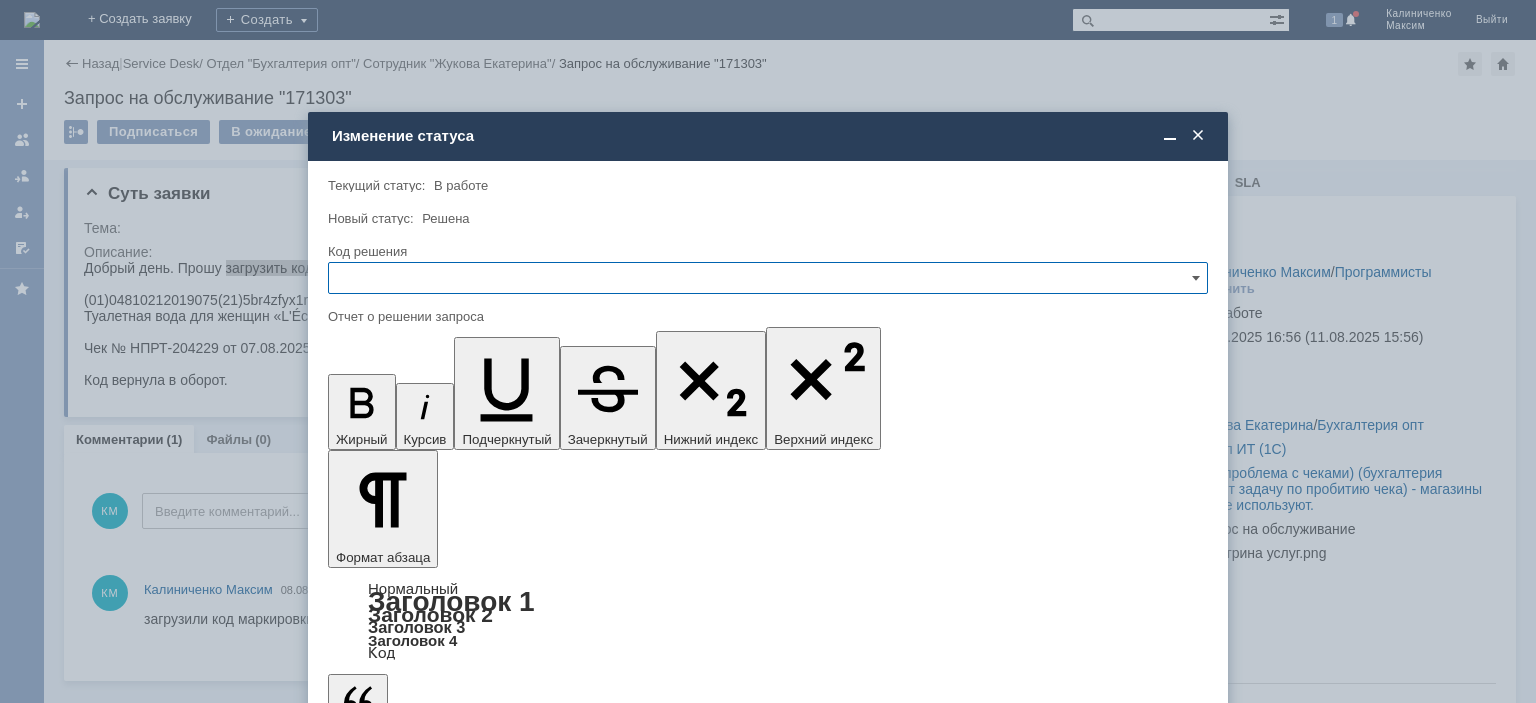 click at bounding box center (768, 278) 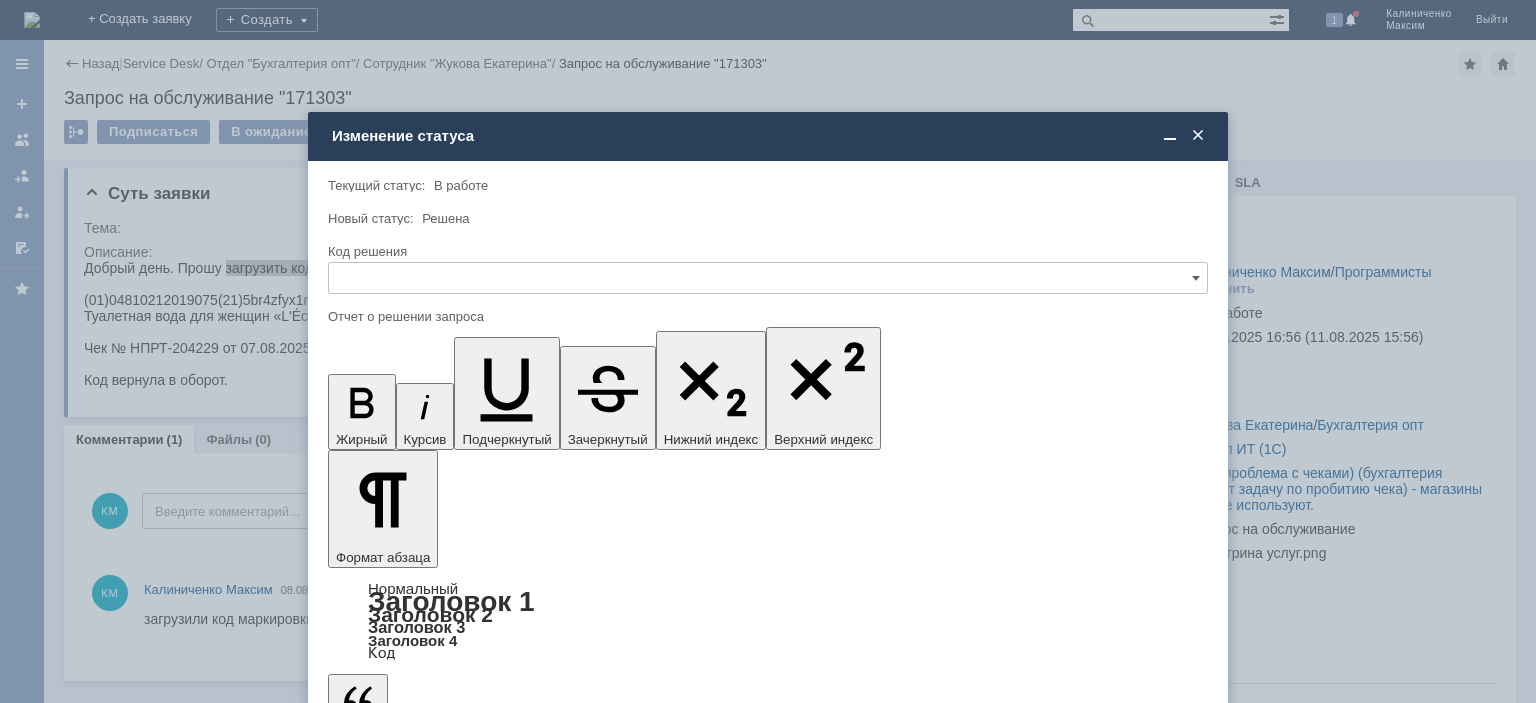 drag, startPoint x: 382, startPoint y: 406, endPoint x: 54, endPoint y: 54, distance: 481.132 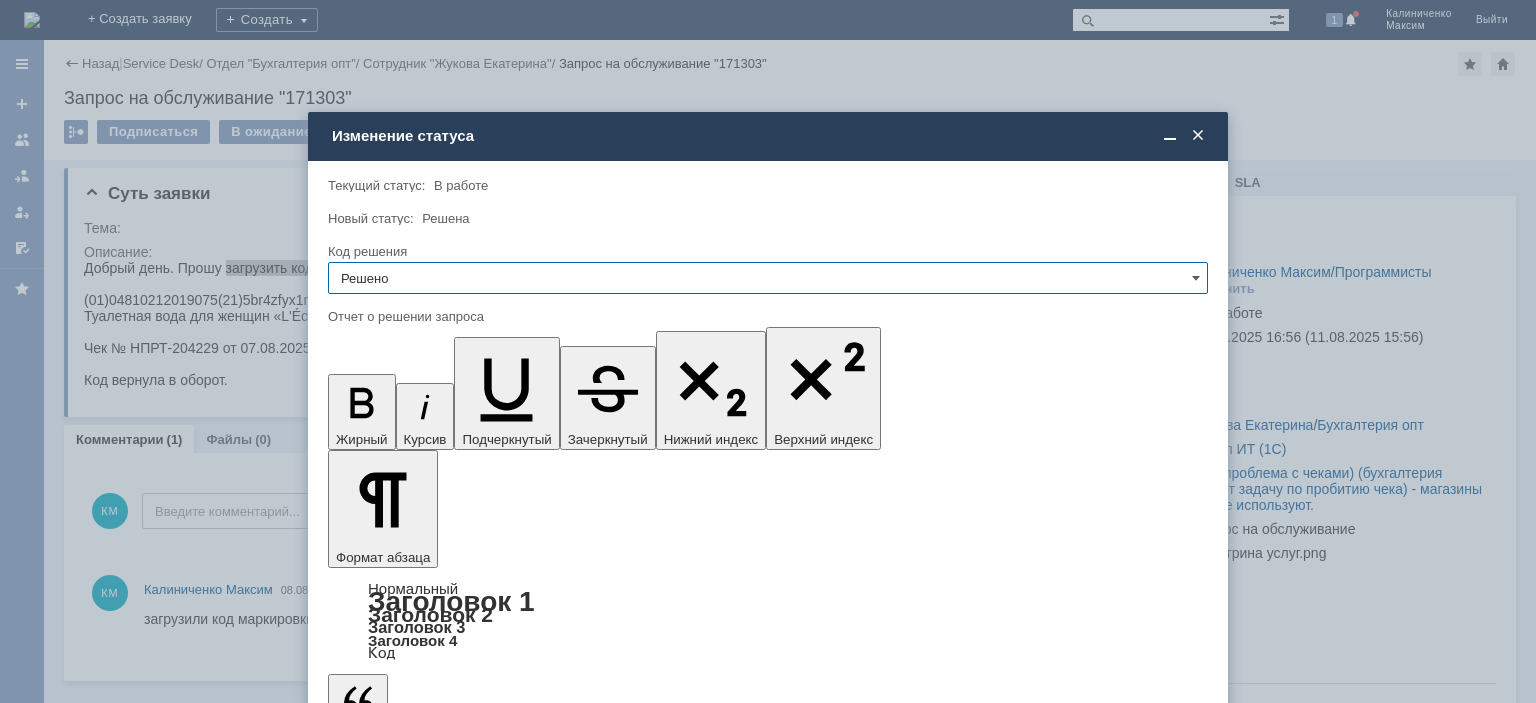 type on "Решено" 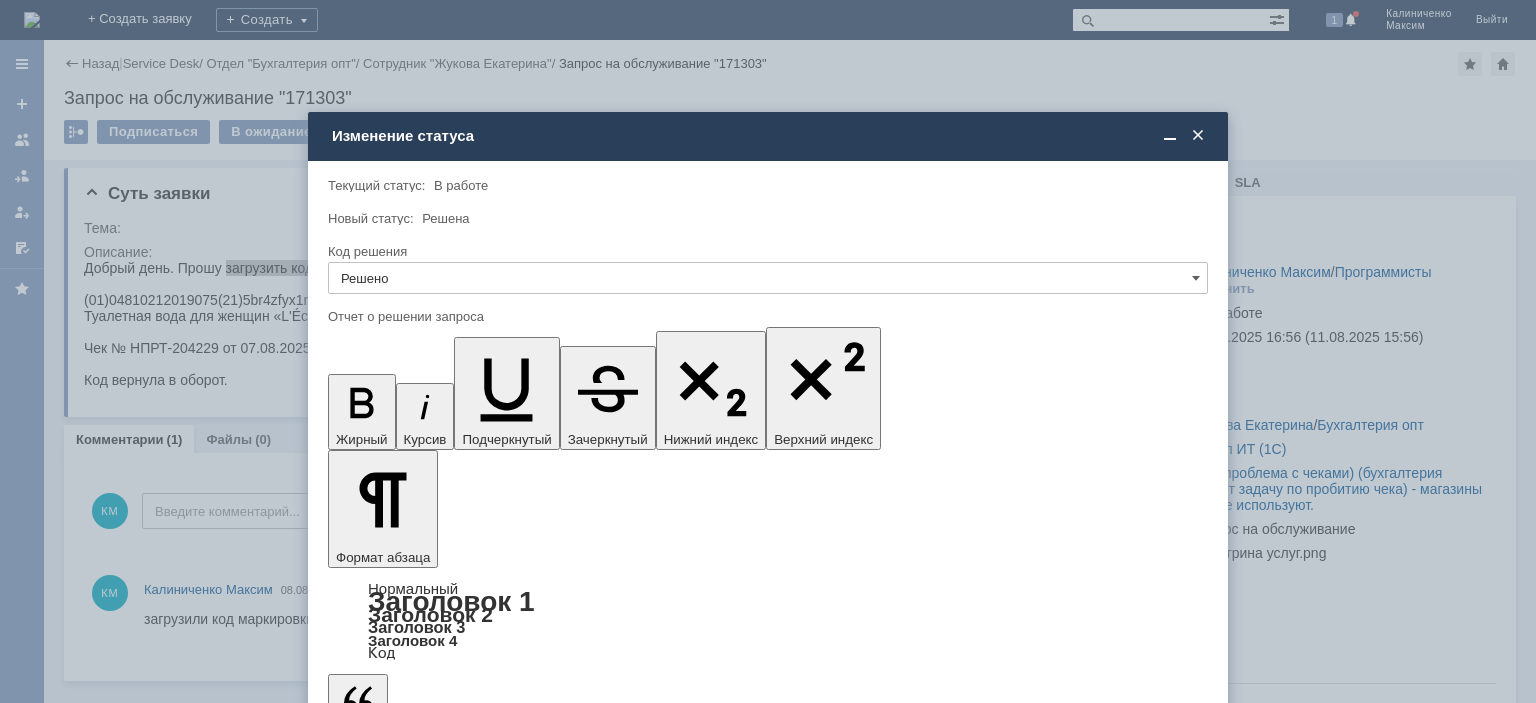 click on "Сохранить" at bounding box center [388, 768] 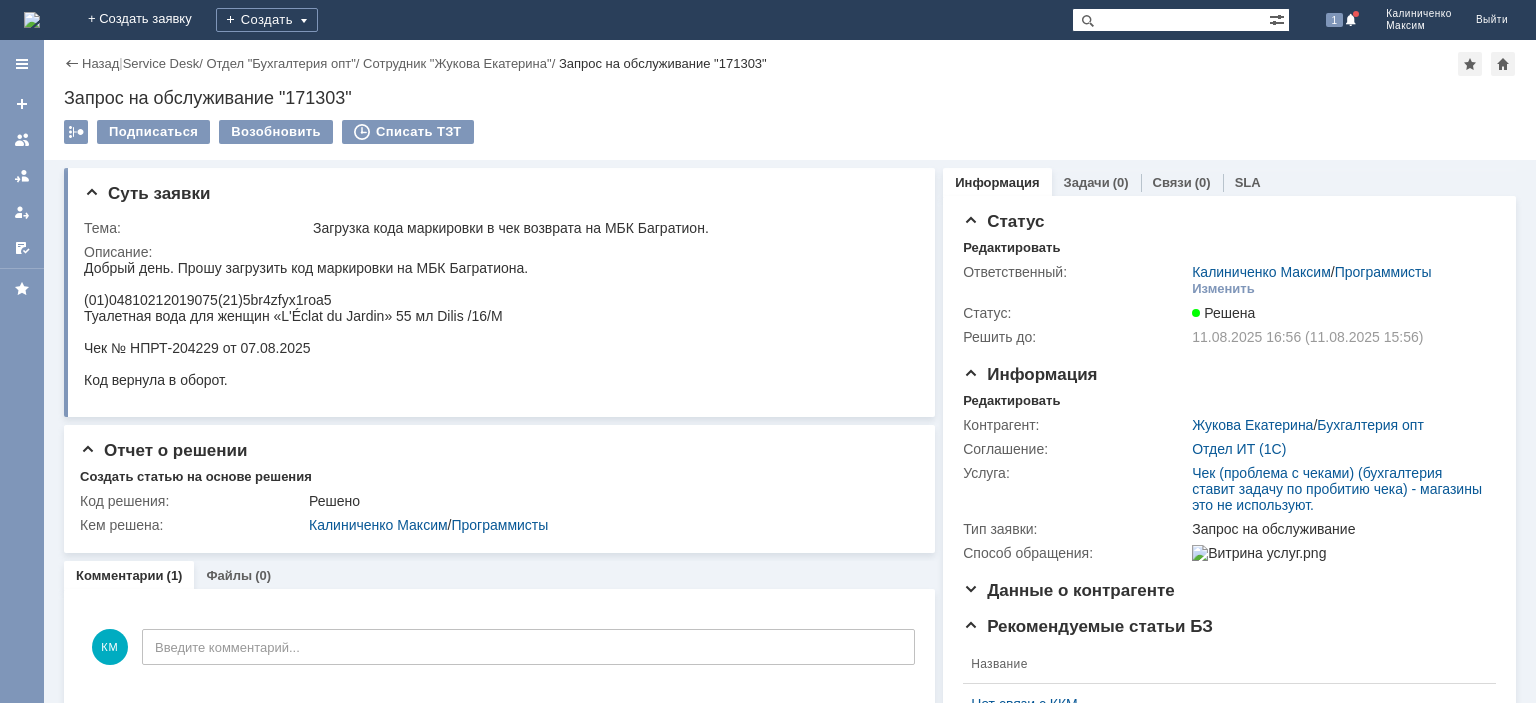 scroll, scrollTop: 0, scrollLeft: 0, axis: both 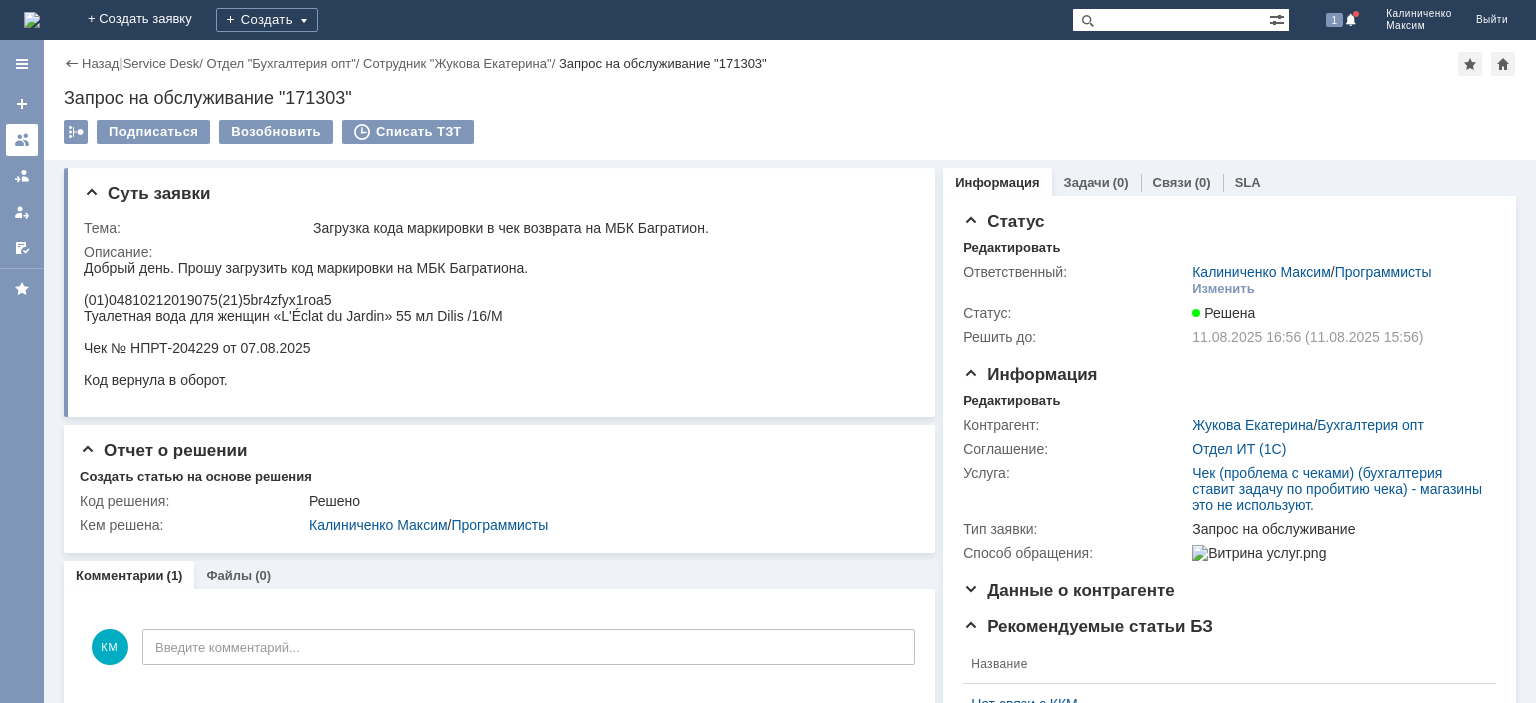 click at bounding box center (22, 140) 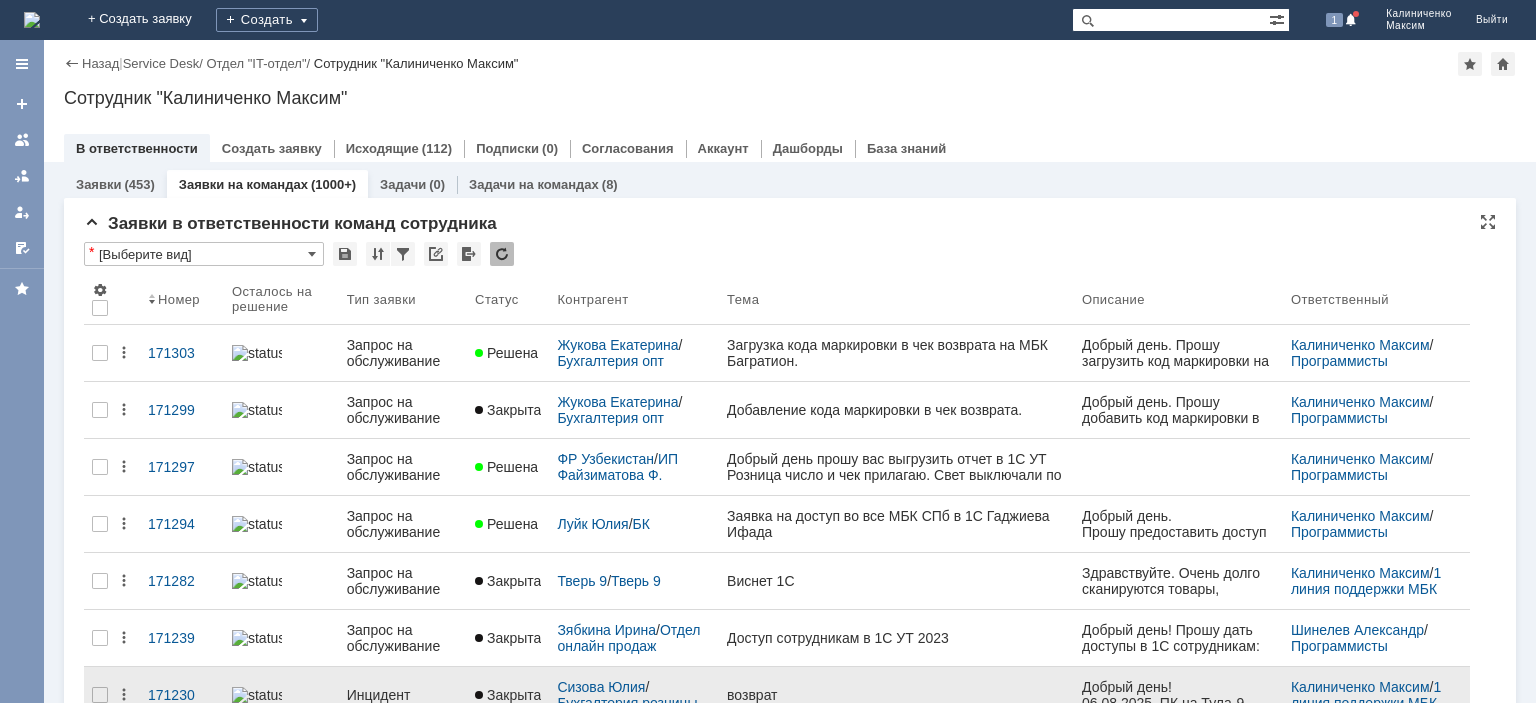 scroll, scrollTop: 0, scrollLeft: 0, axis: both 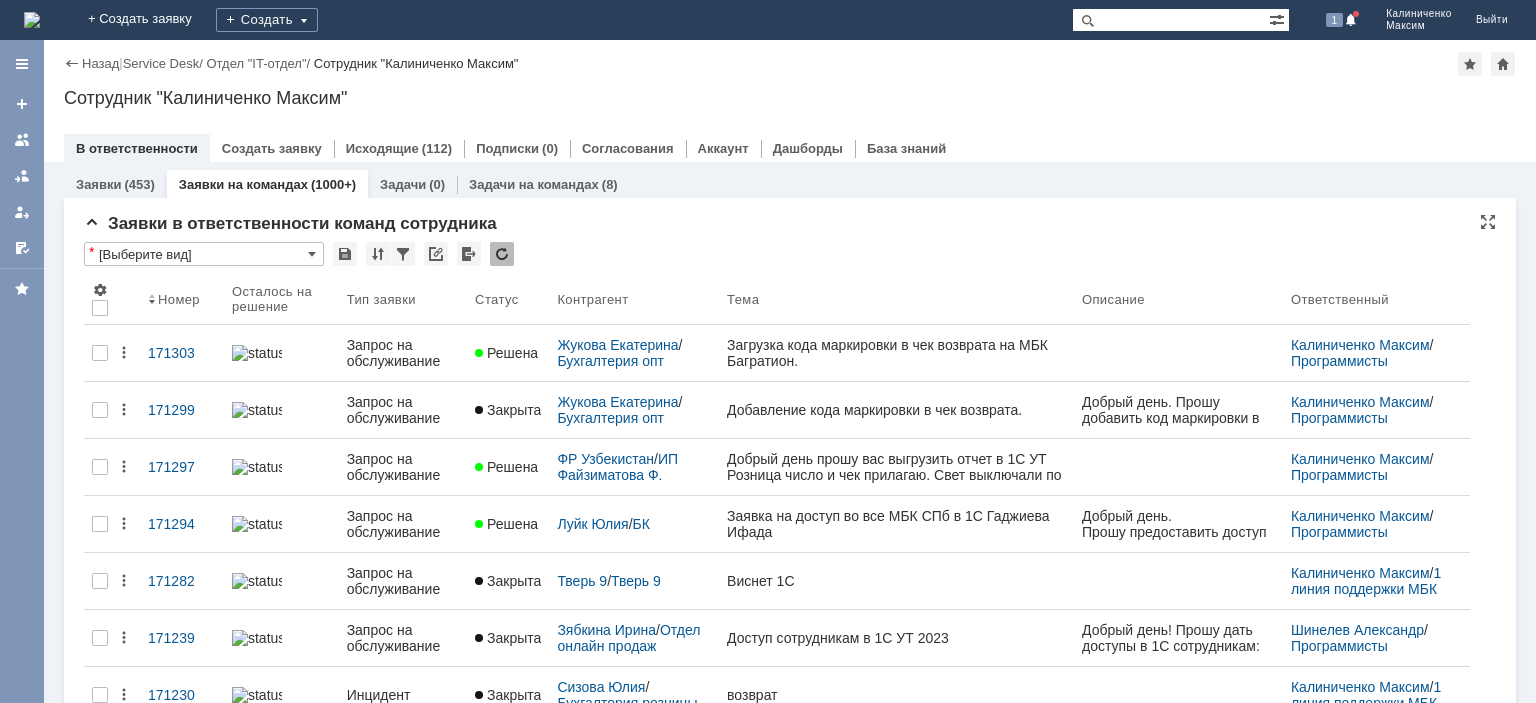 click at bounding box center [502, 254] 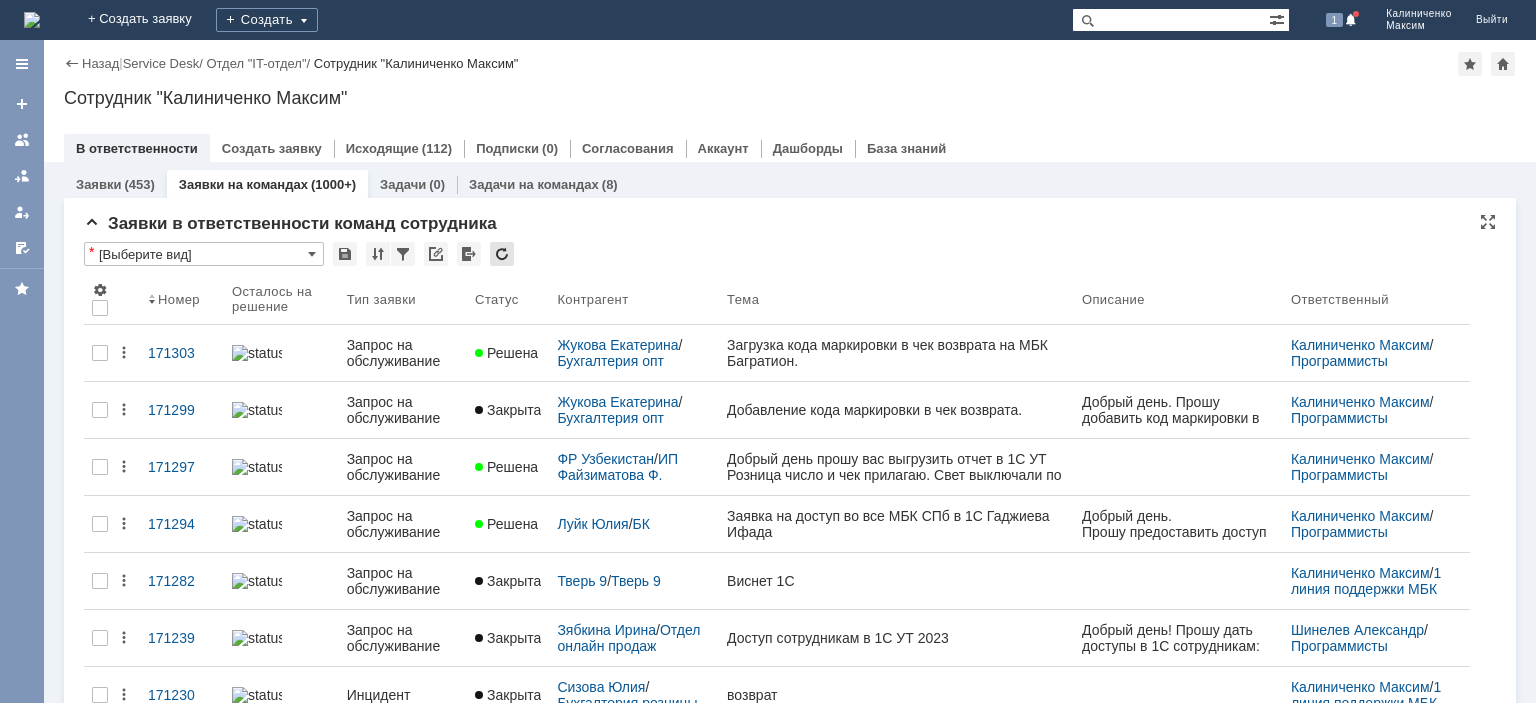 scroll, scrollTop: 0, scrollLeft: 0, axis: both 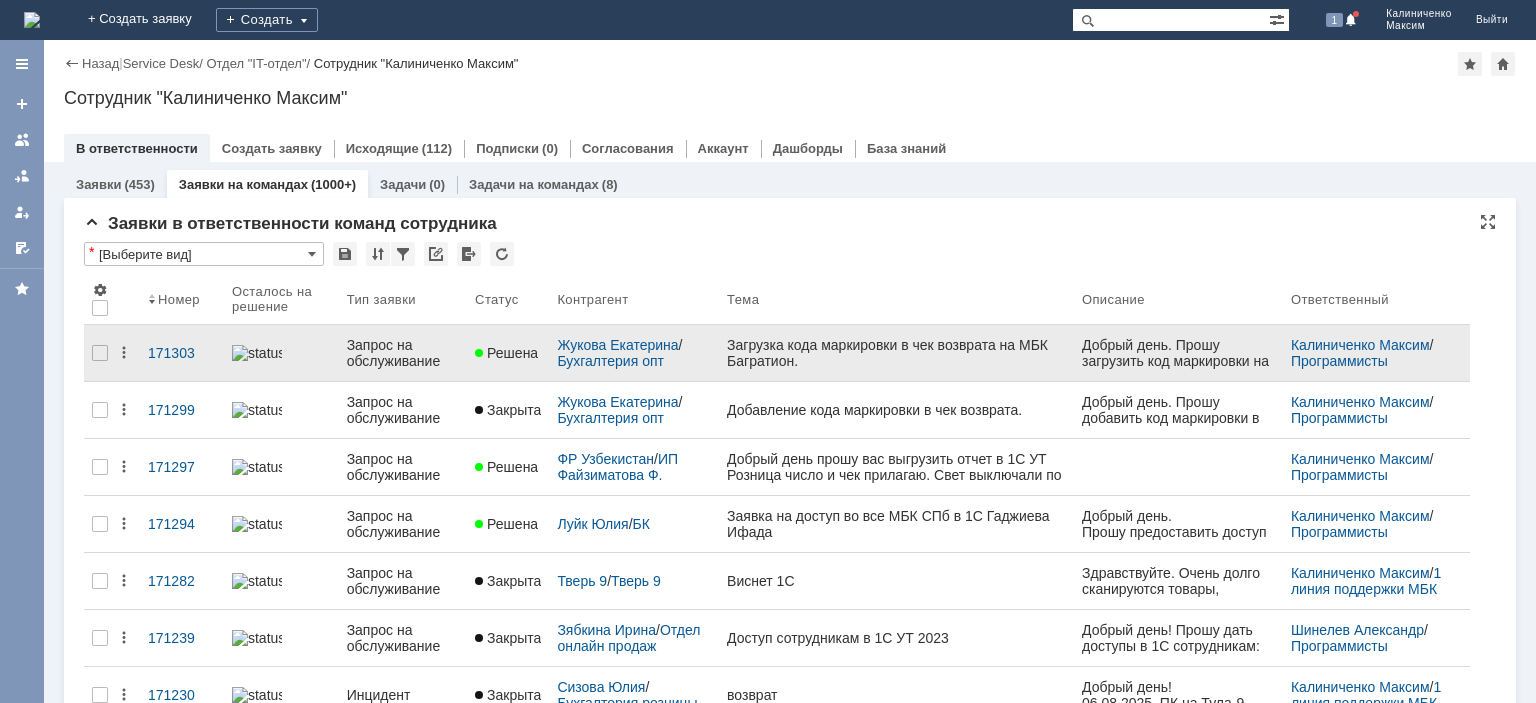 click on "Запрос на обслуживание" at bounding box center (403, 353) 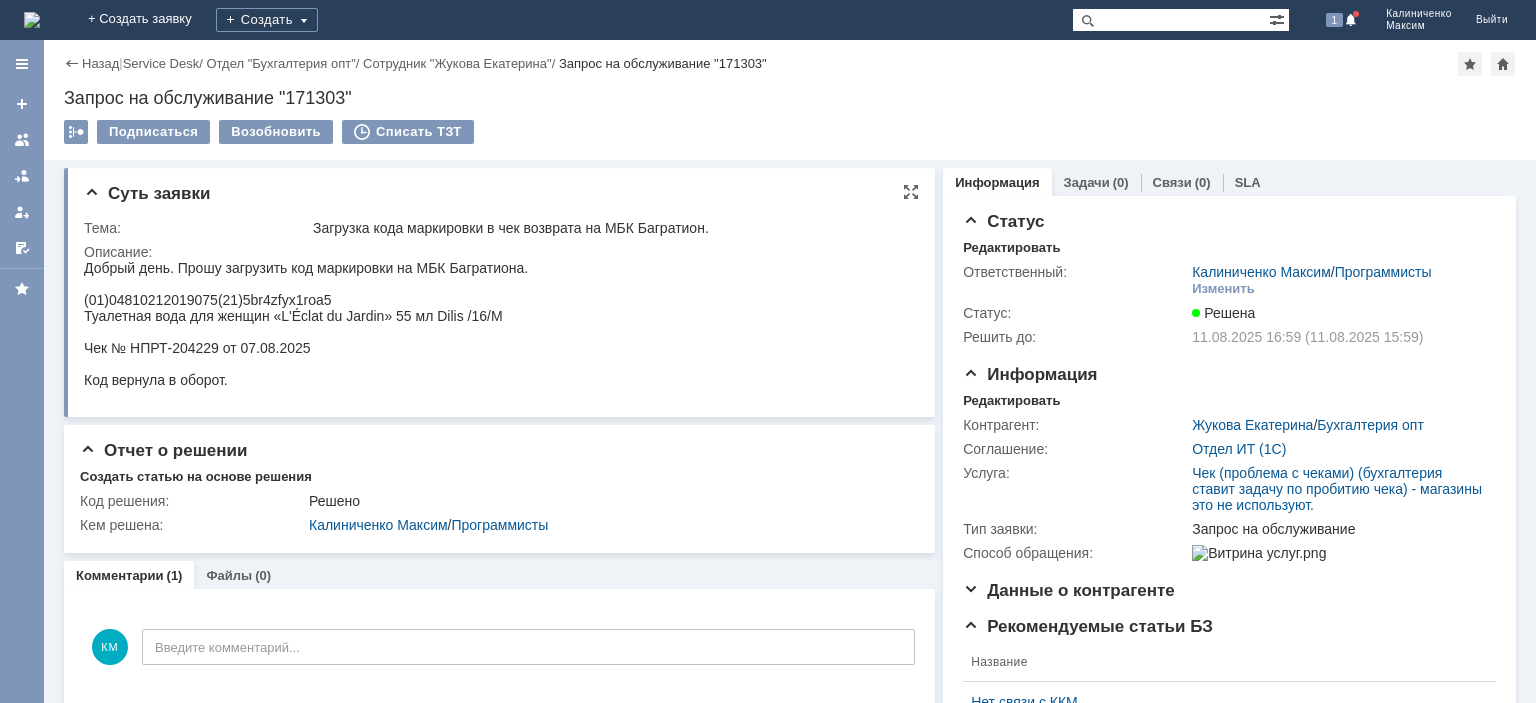 scroll, scrollTop: 0, scrollLeft: 0, axis: both 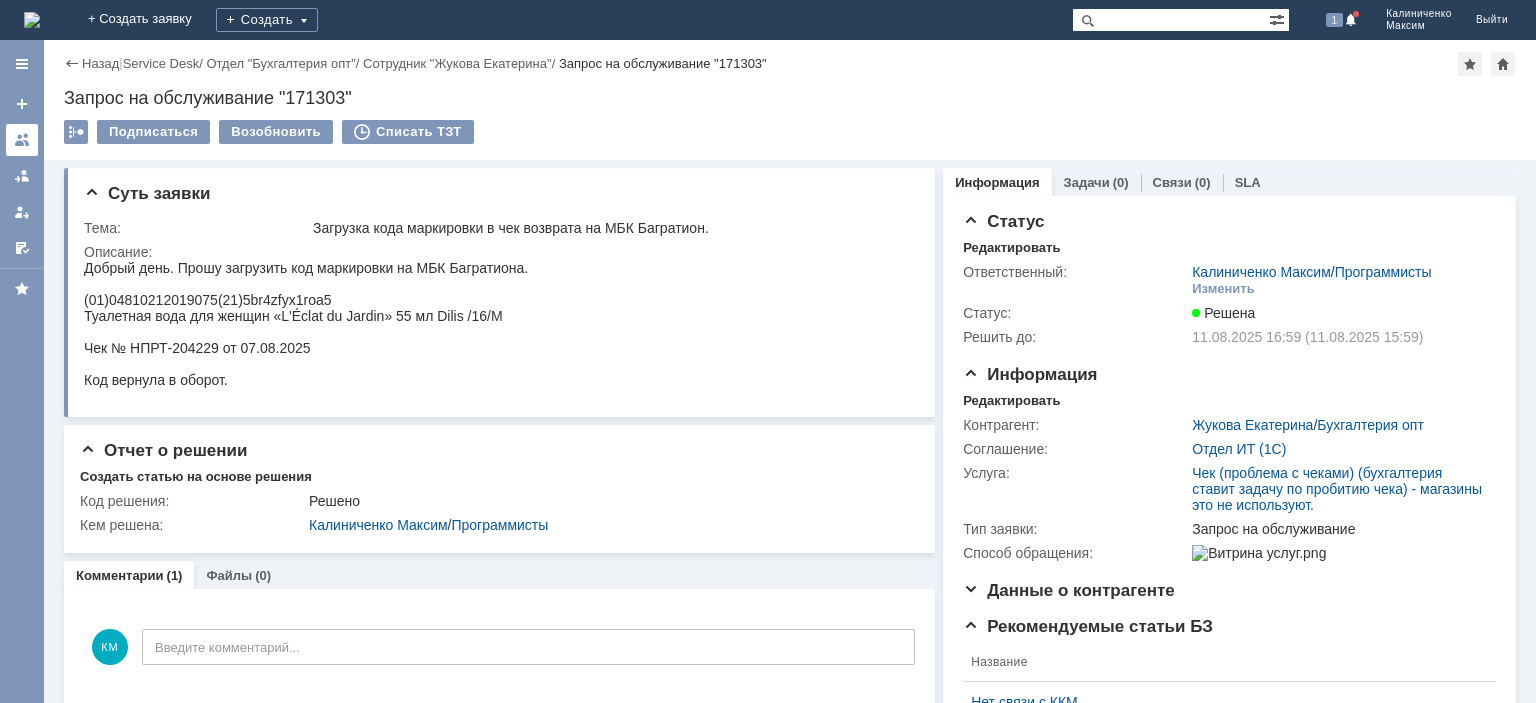 click at bounding box center (22, 140) 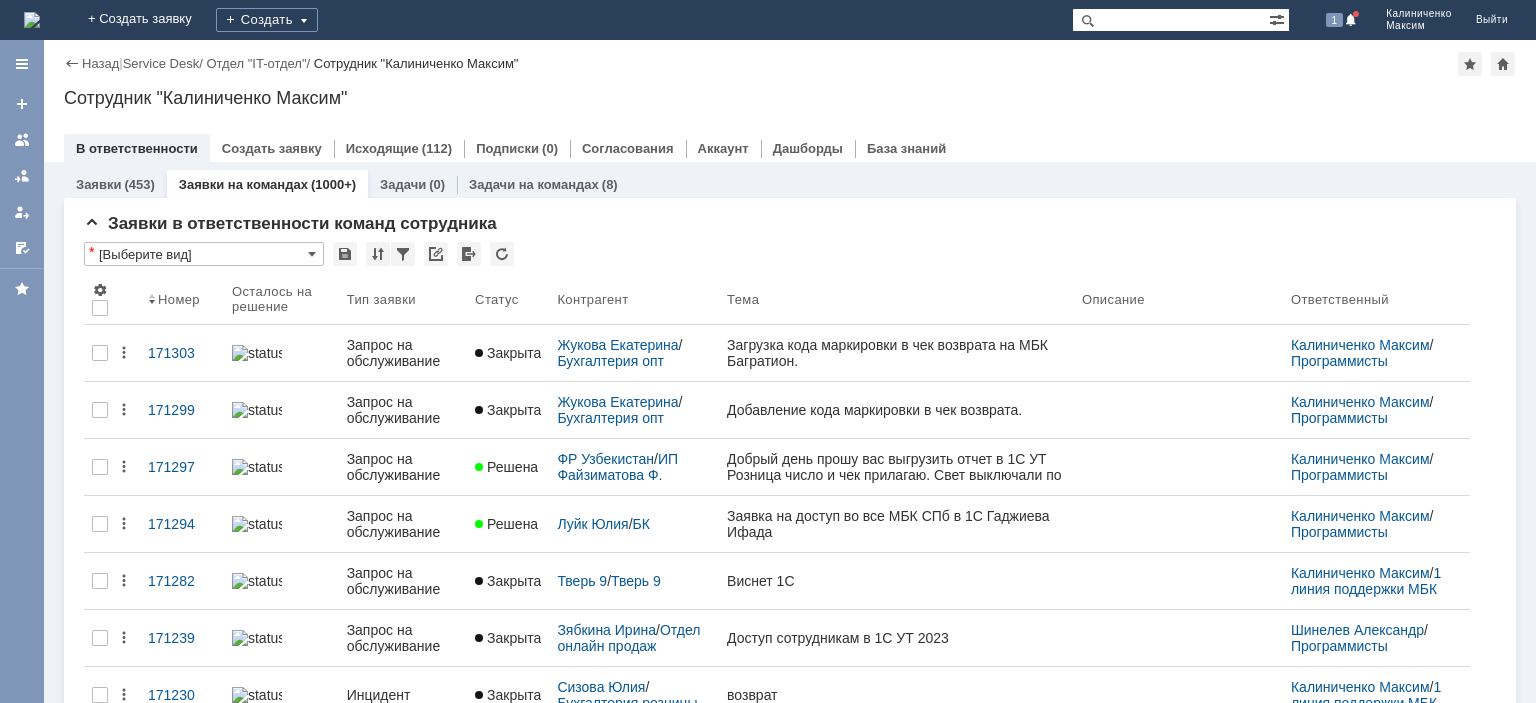 scroll, scrollTop: 0, scrollLeft: 0, axis: both 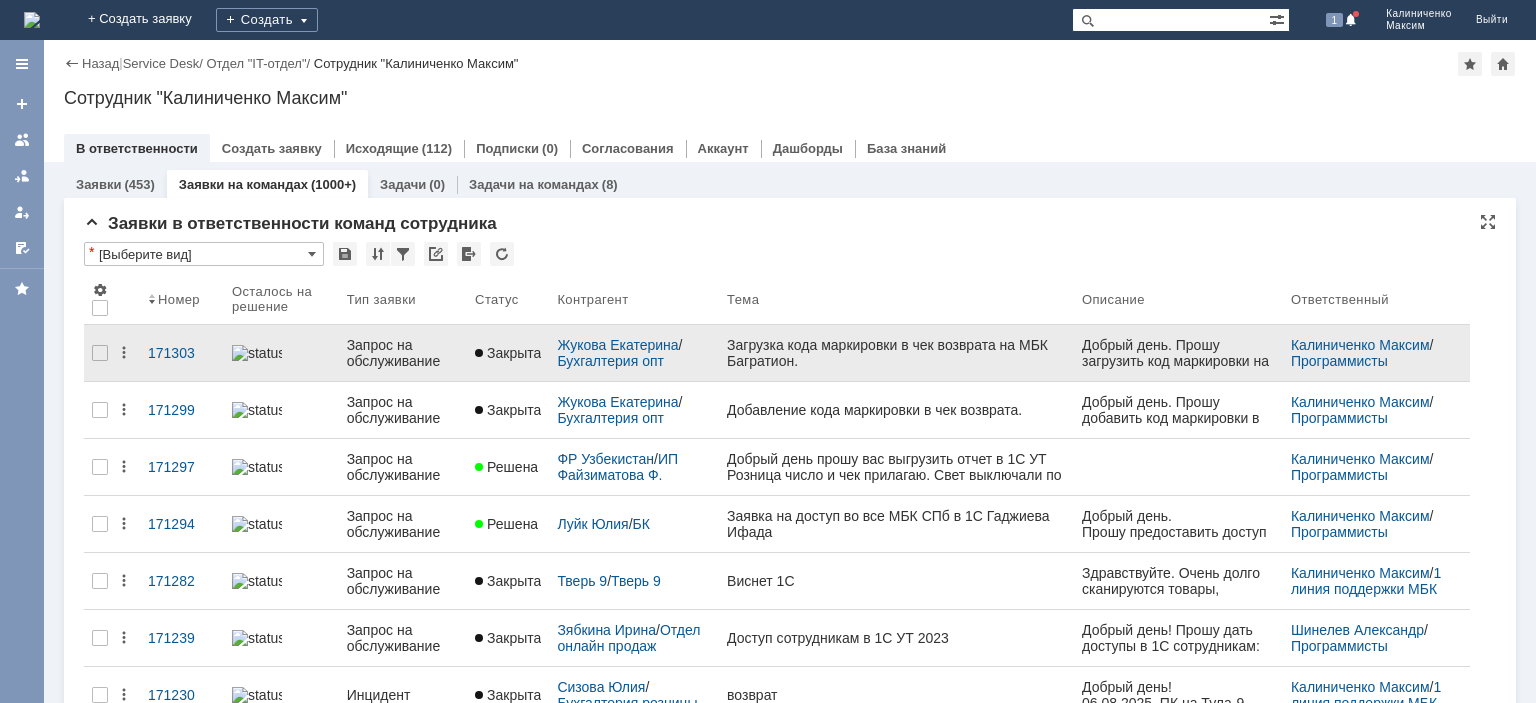 click on "Запрос на обслуживание" at bounding box center (403, 353) 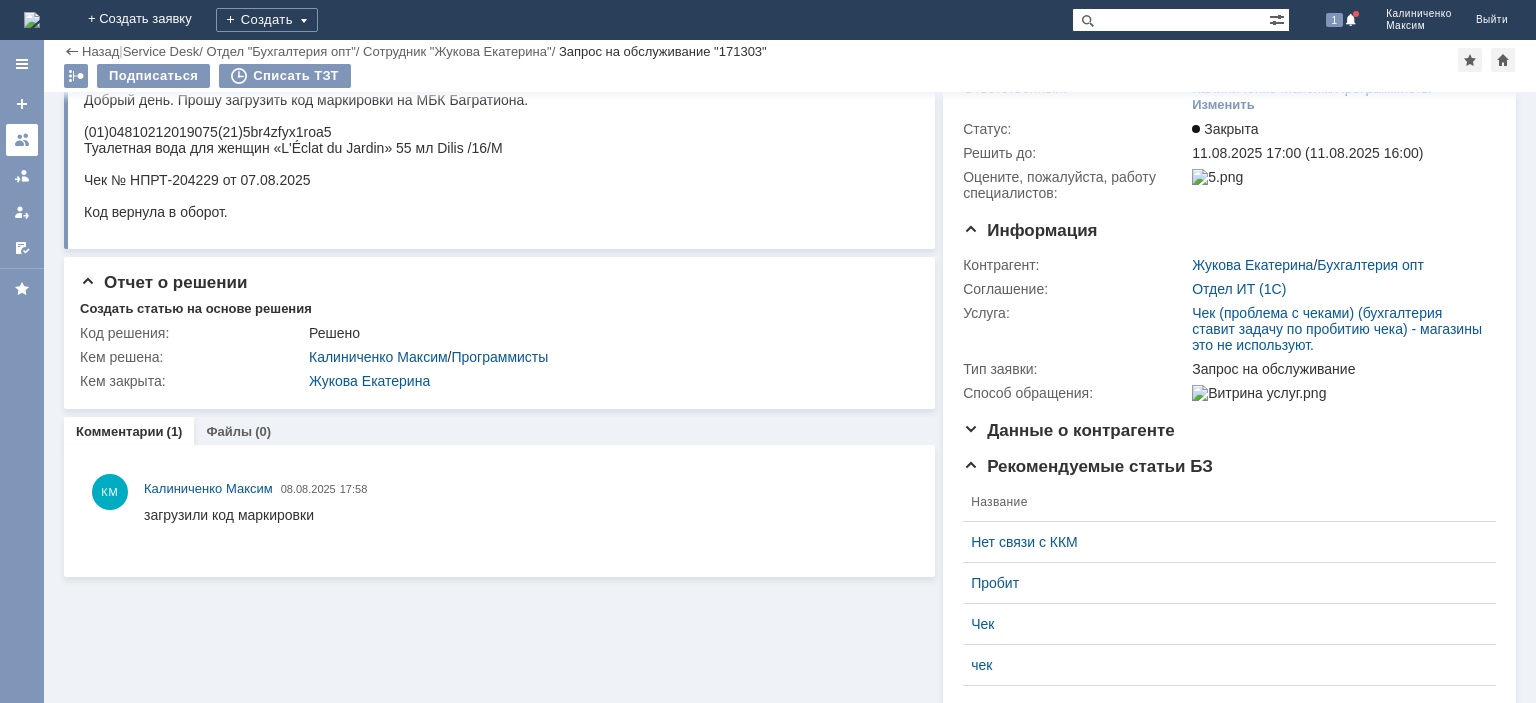 click at bounding box center [22, 140] 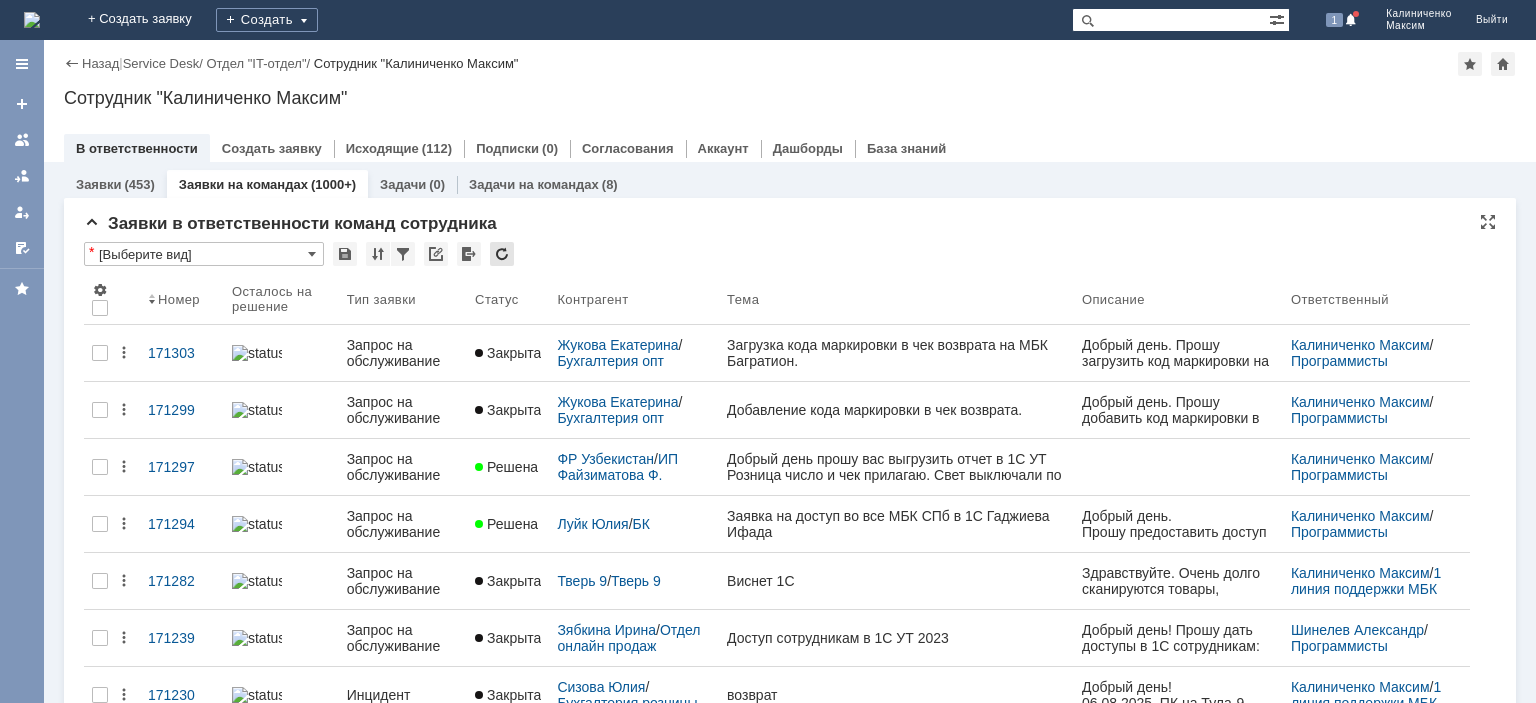 click at bounding box center [502, 254] 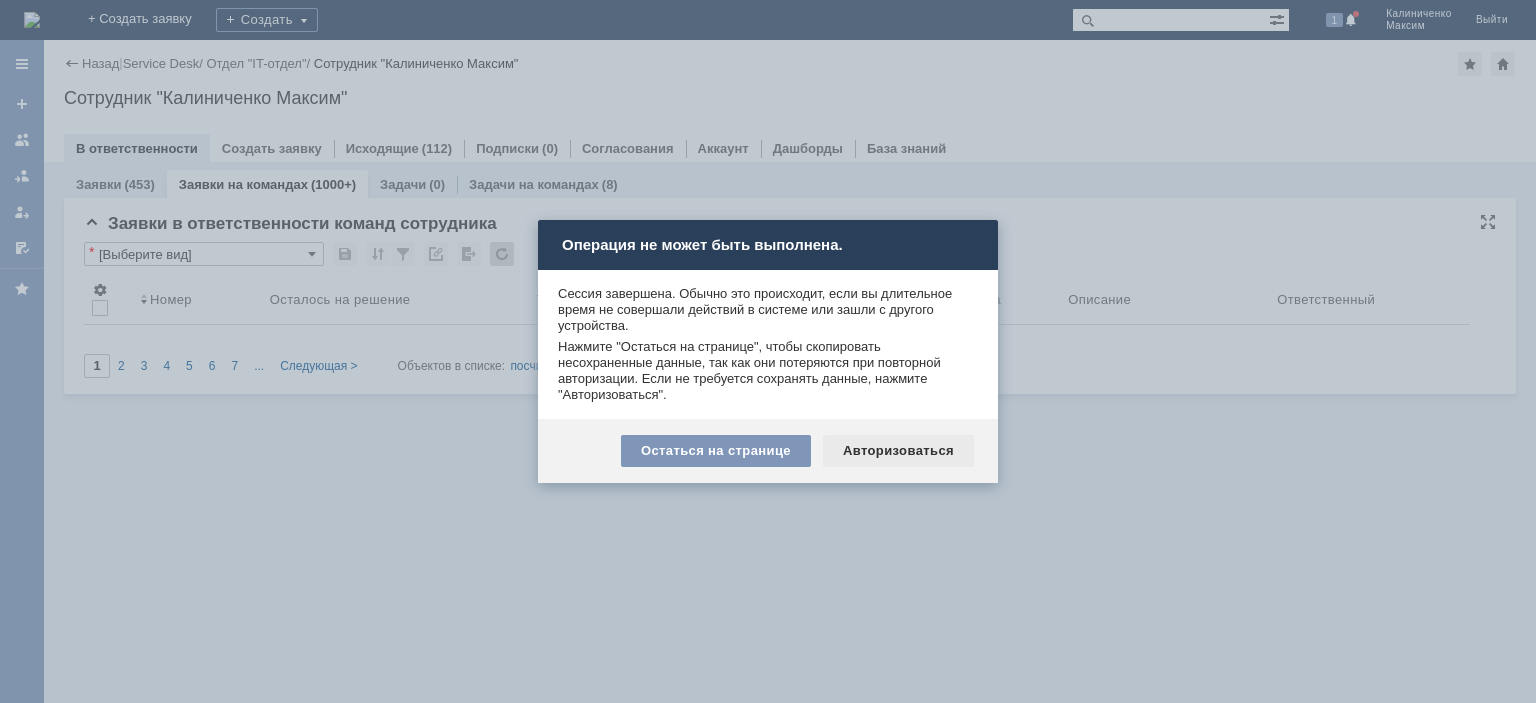 click on "Авторизоваться" at bounding box center [898, 451] 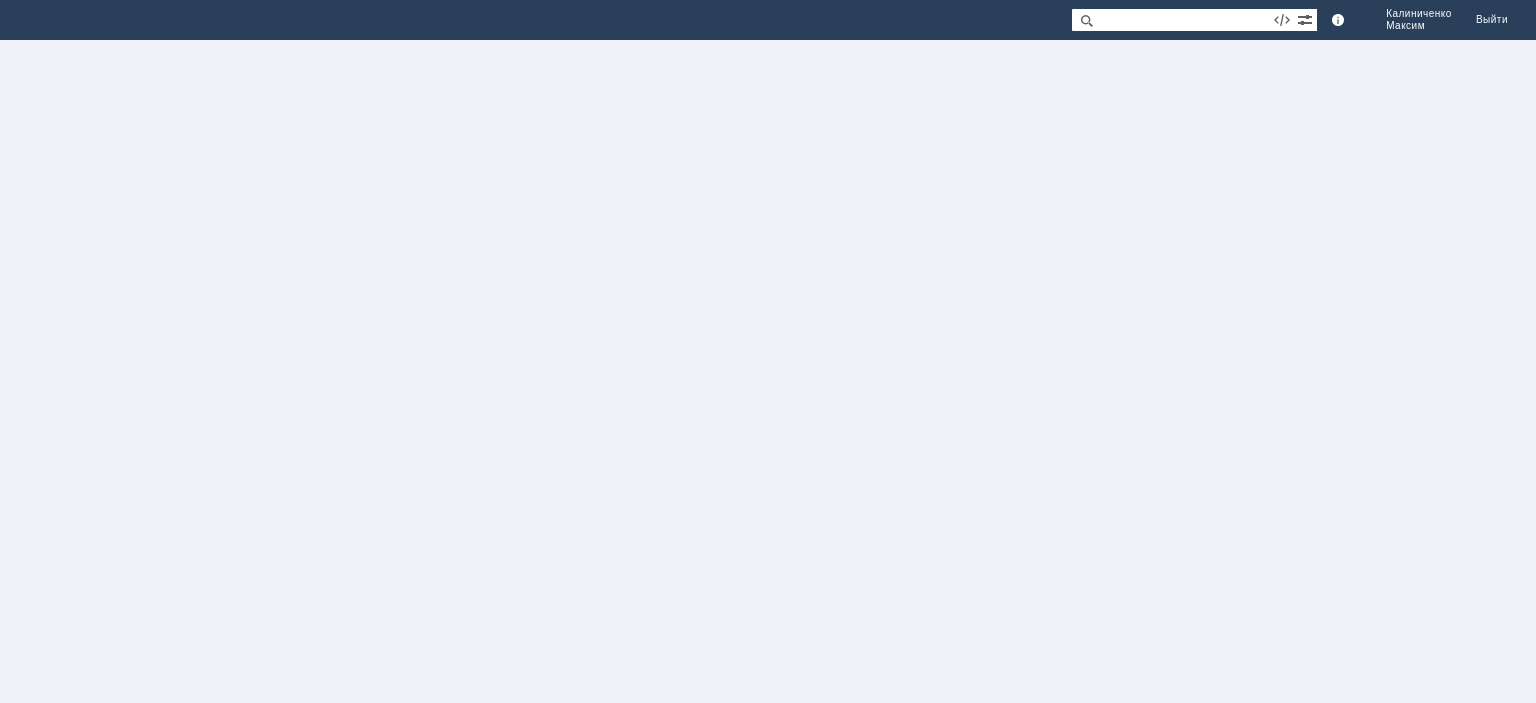 scroll, scrollTop: 0, scrollLeft: 0, axis: both 